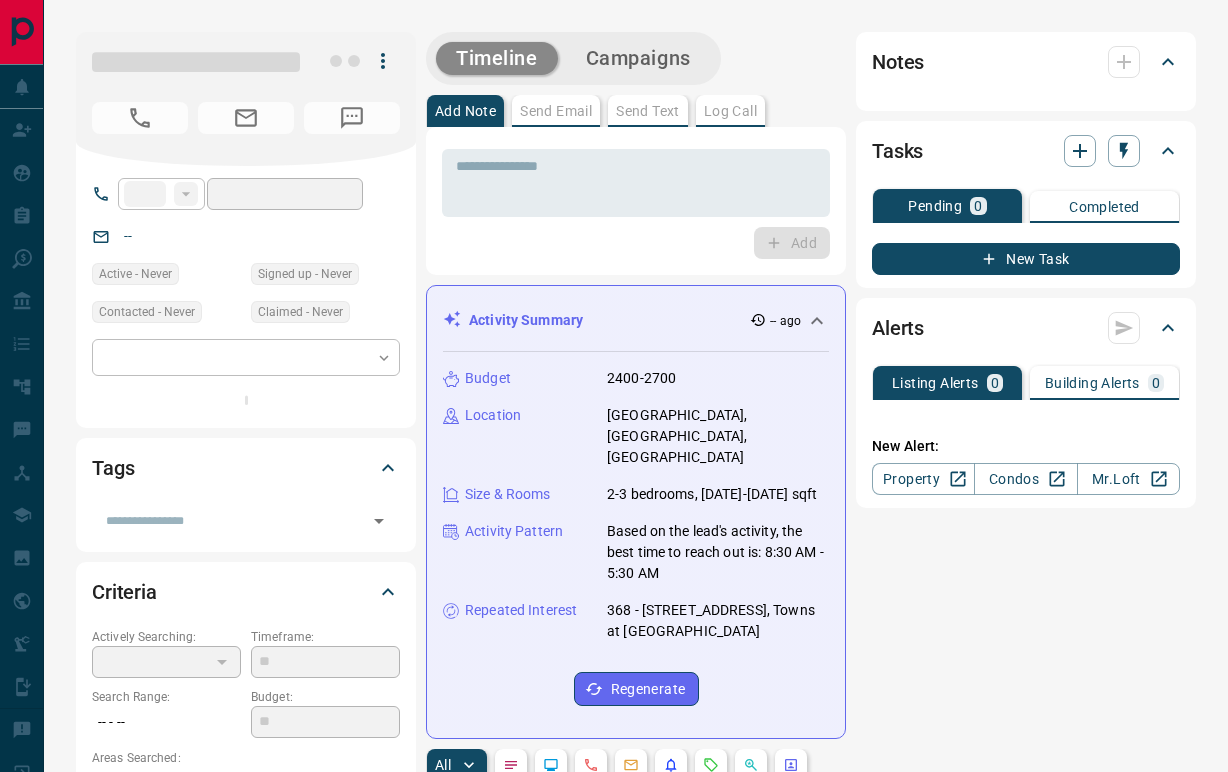 scroll, scrollTop: 0, scrollLeft: 0, axis: both 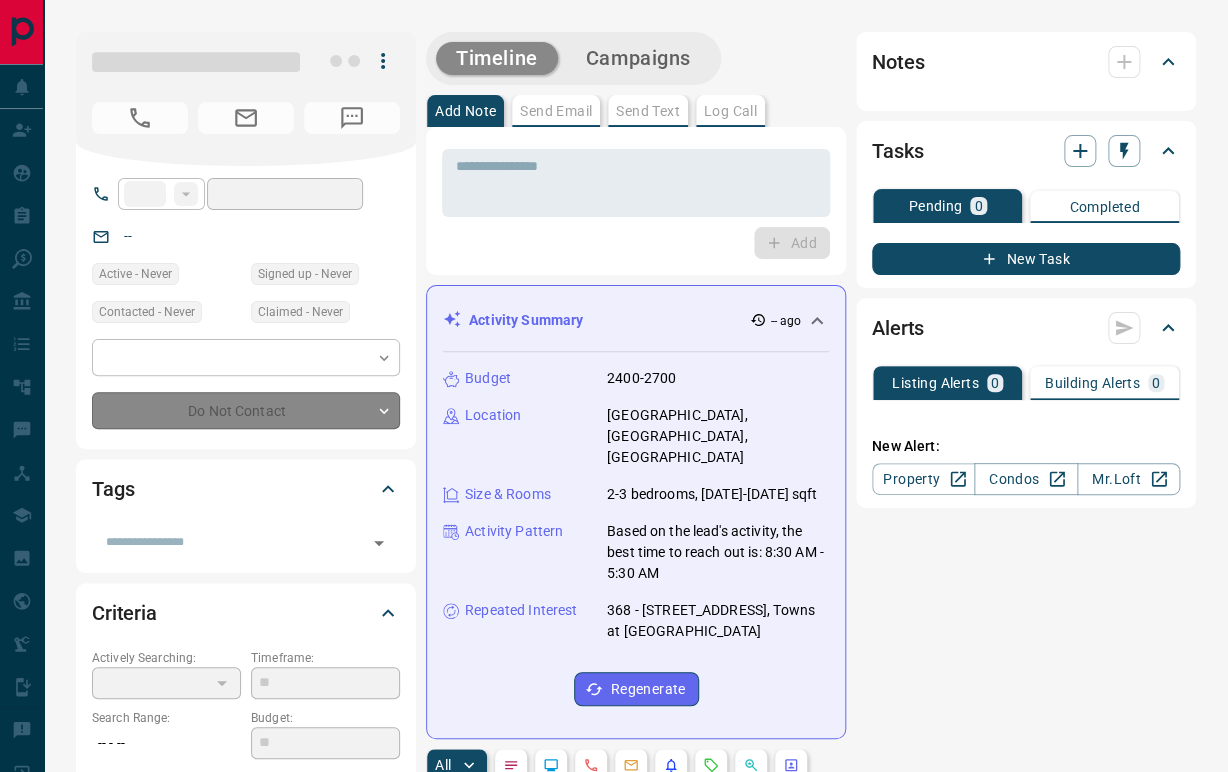 type on "**" 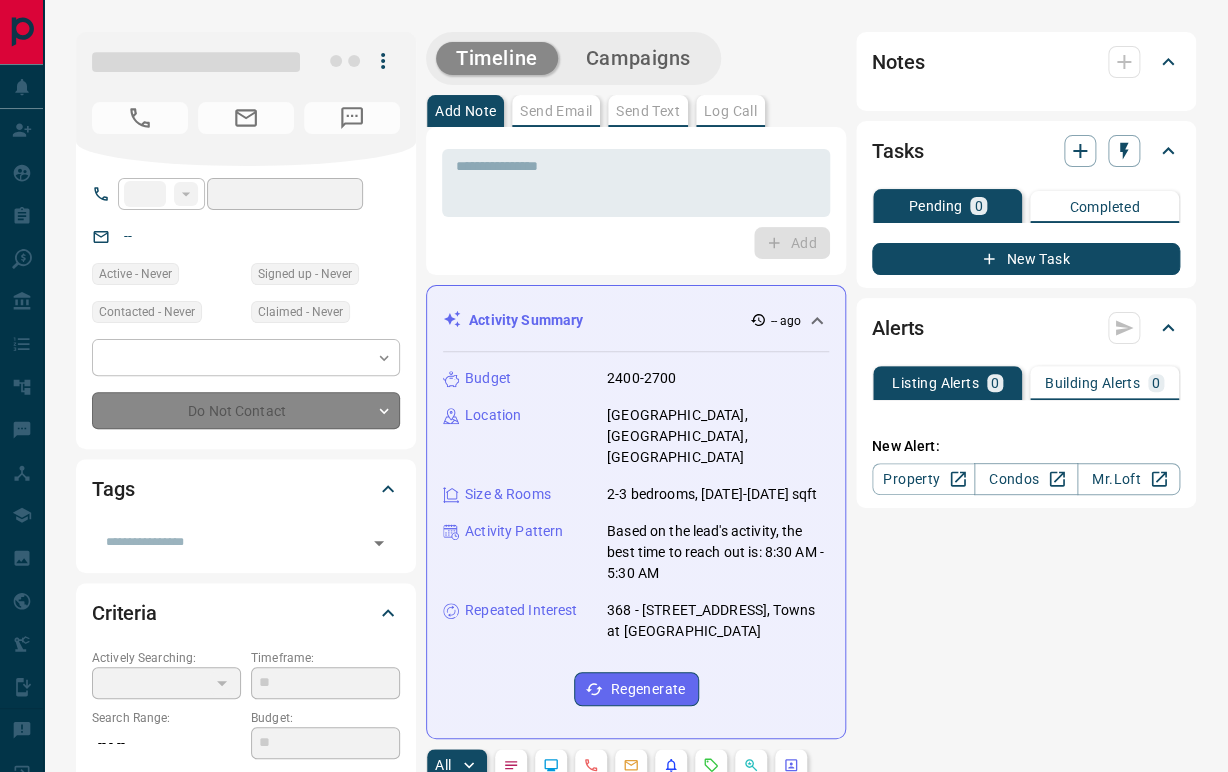 type on "**********" 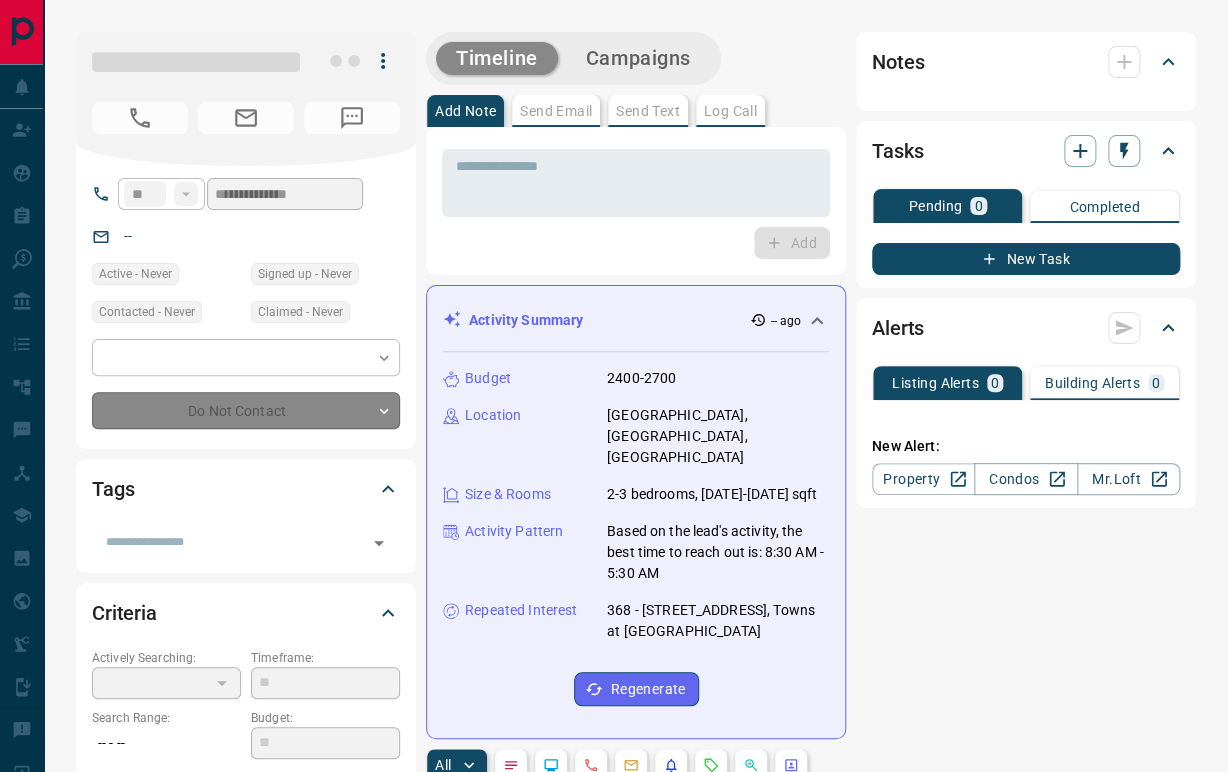 type on "*" 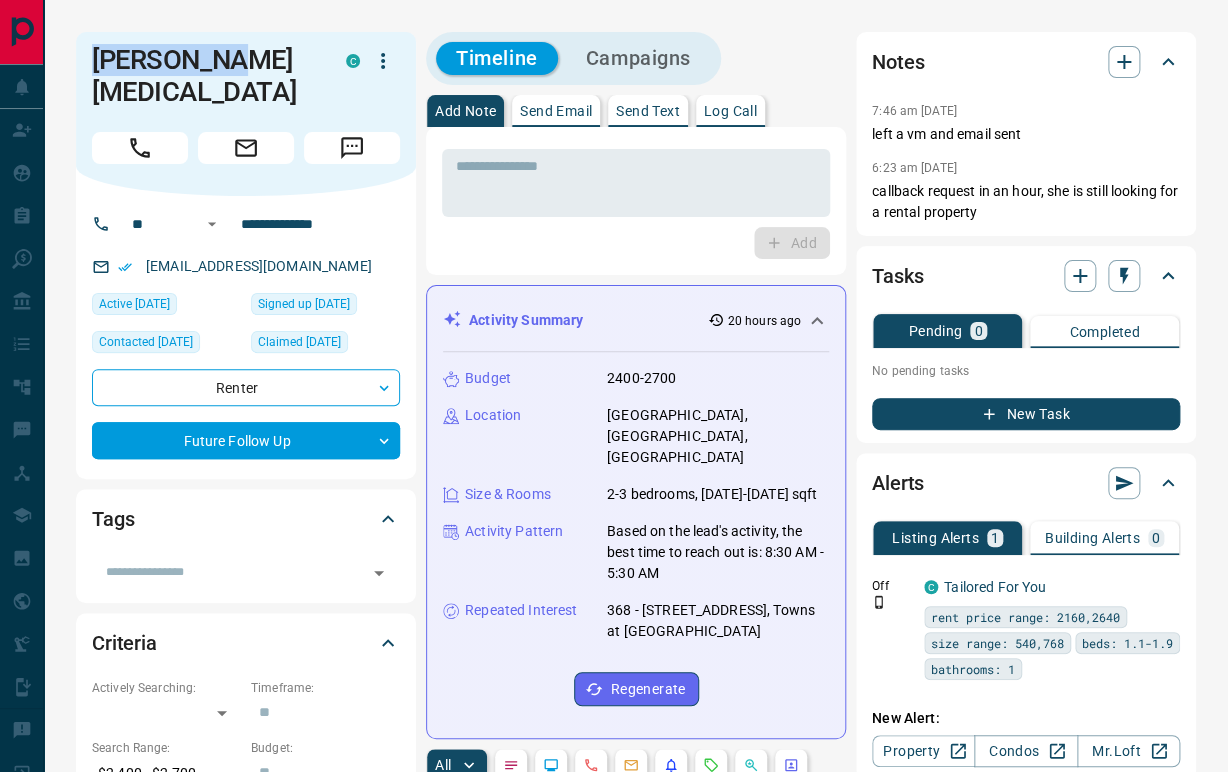 drag, startPoint x: 276, startPoint y: 57, endPoint x: 88, endPoint y: 68, distance: 188.32153 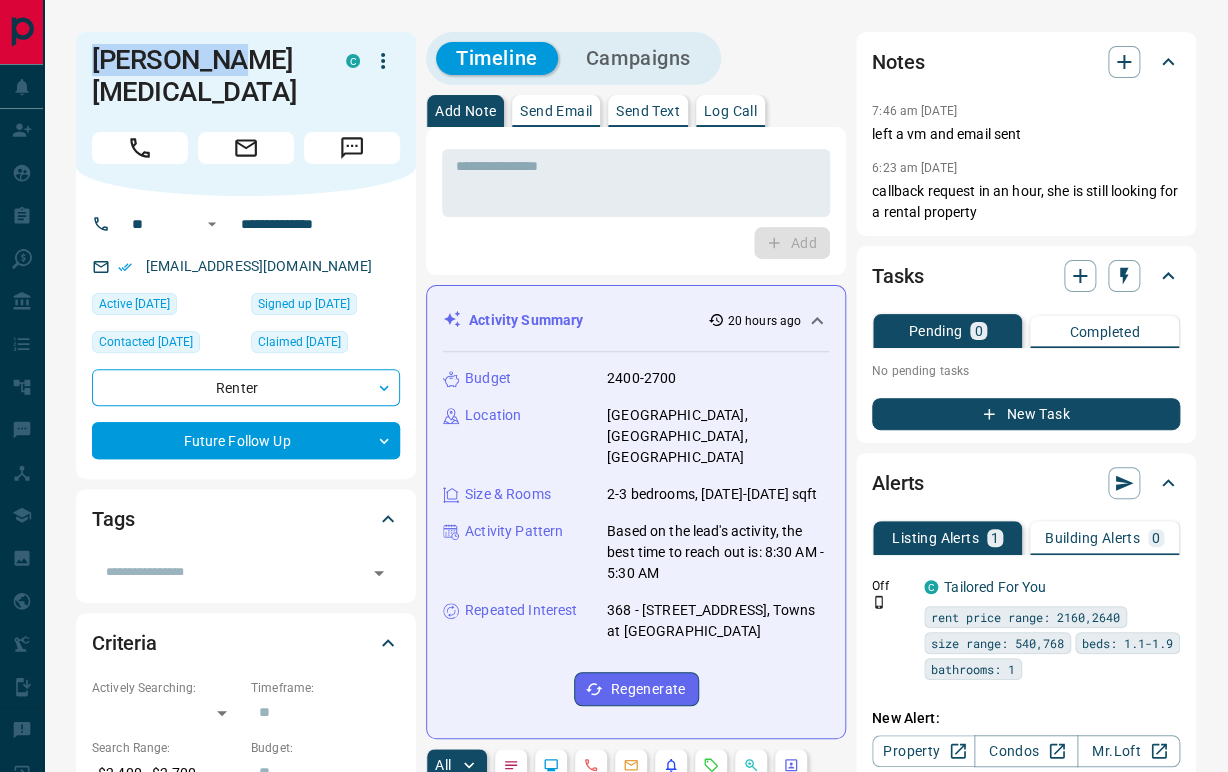 click on "[PERSON_NAME][MEDICAL_DATA] C" at bounding box center [246, 114] 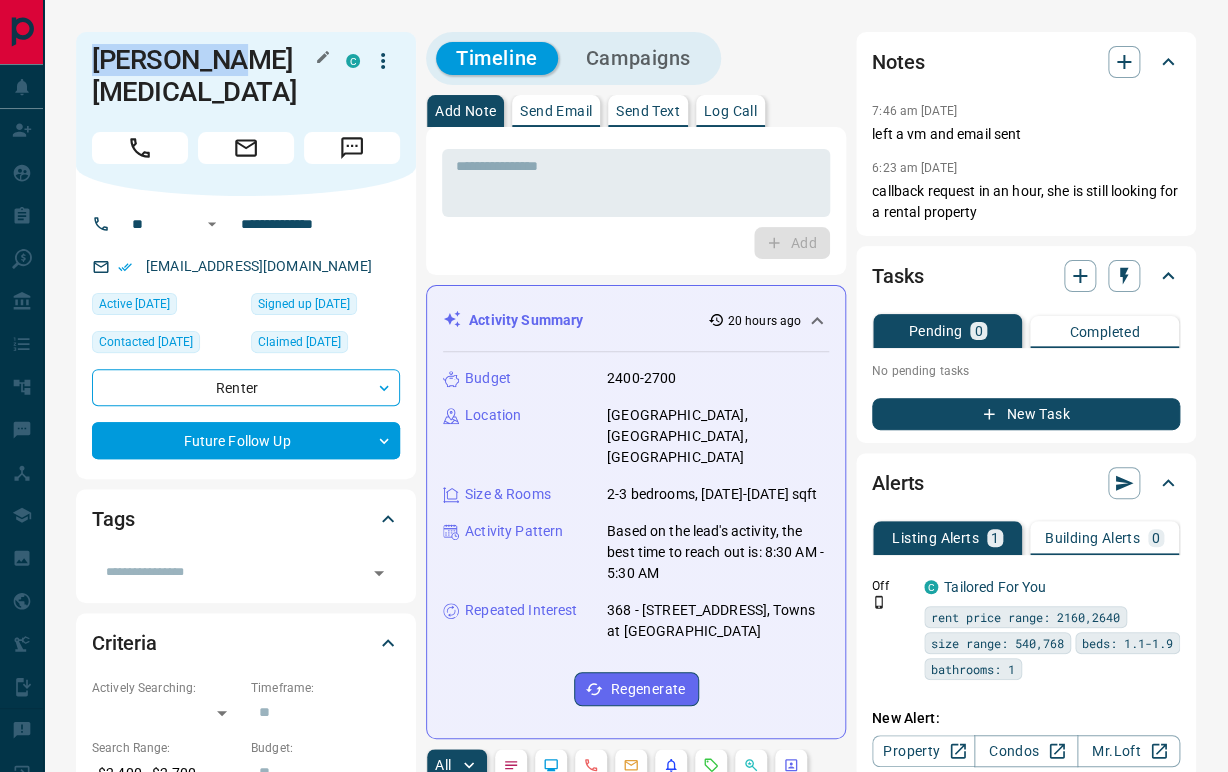 copy on "[PERSON_NAME][MEDICAL_DATA]" 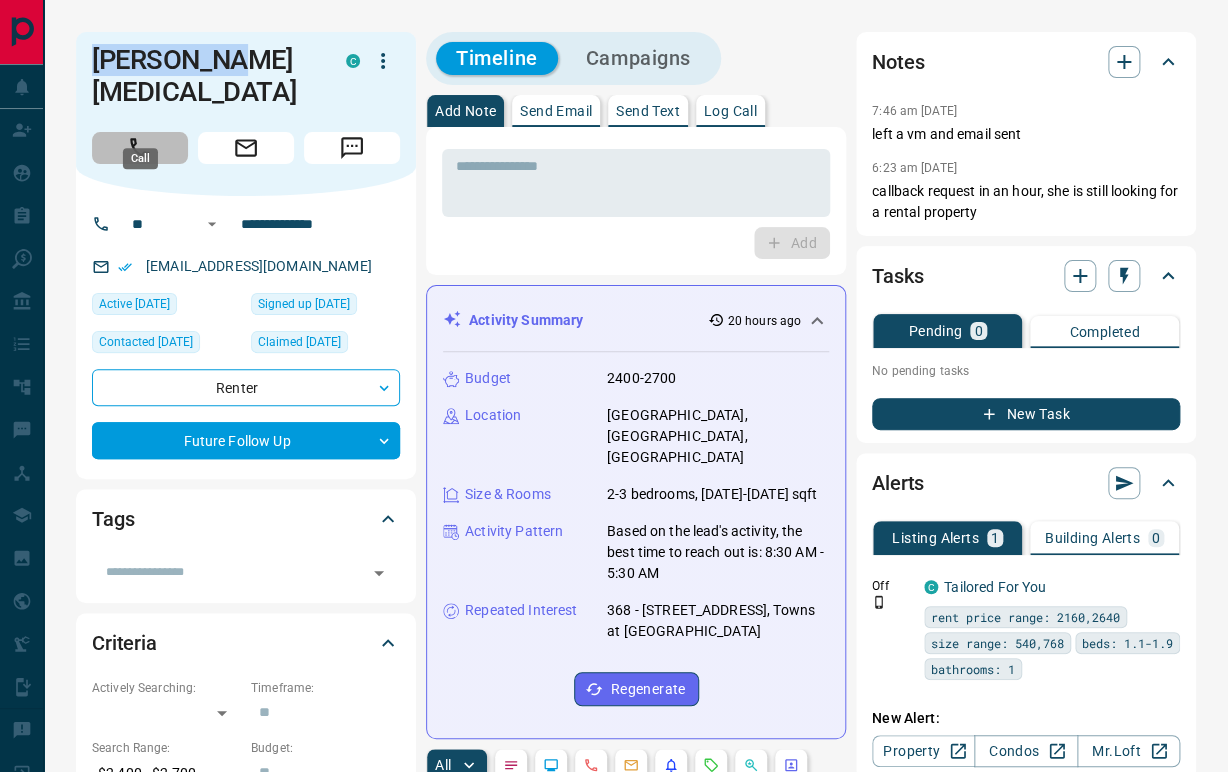 click at bounding box center [140, 148] 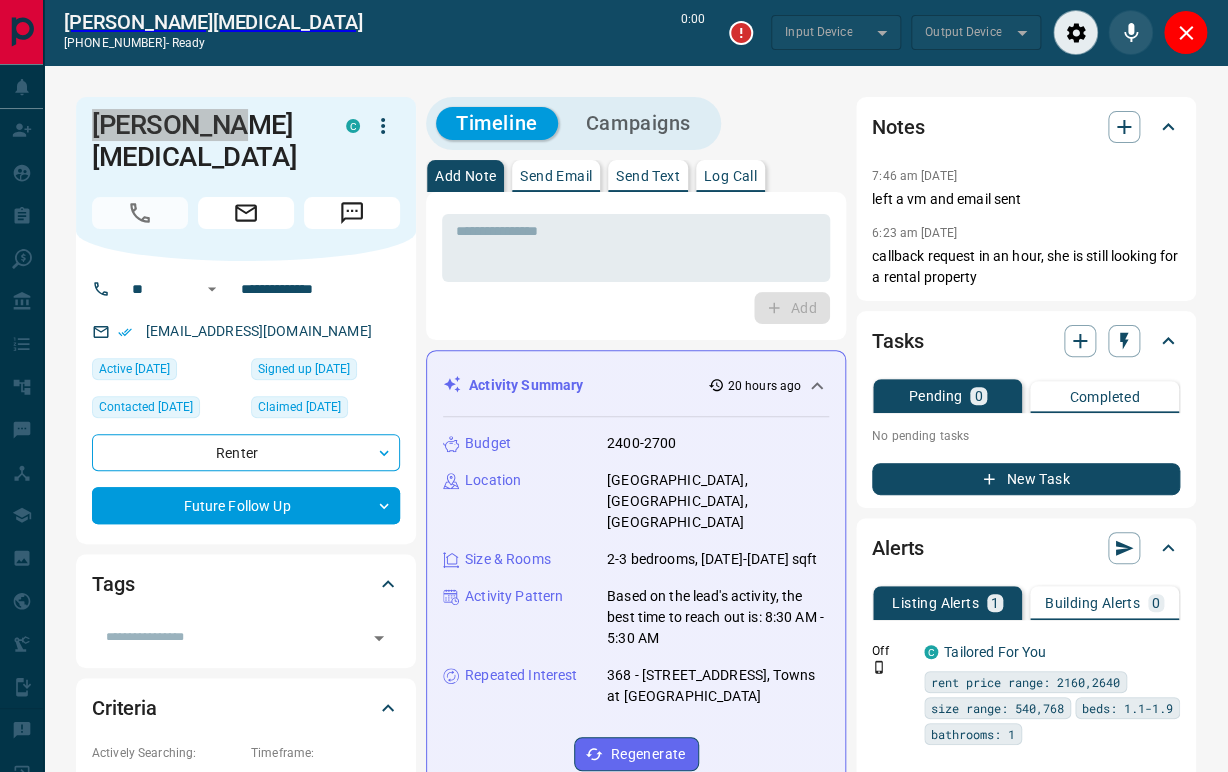 type on "*******" 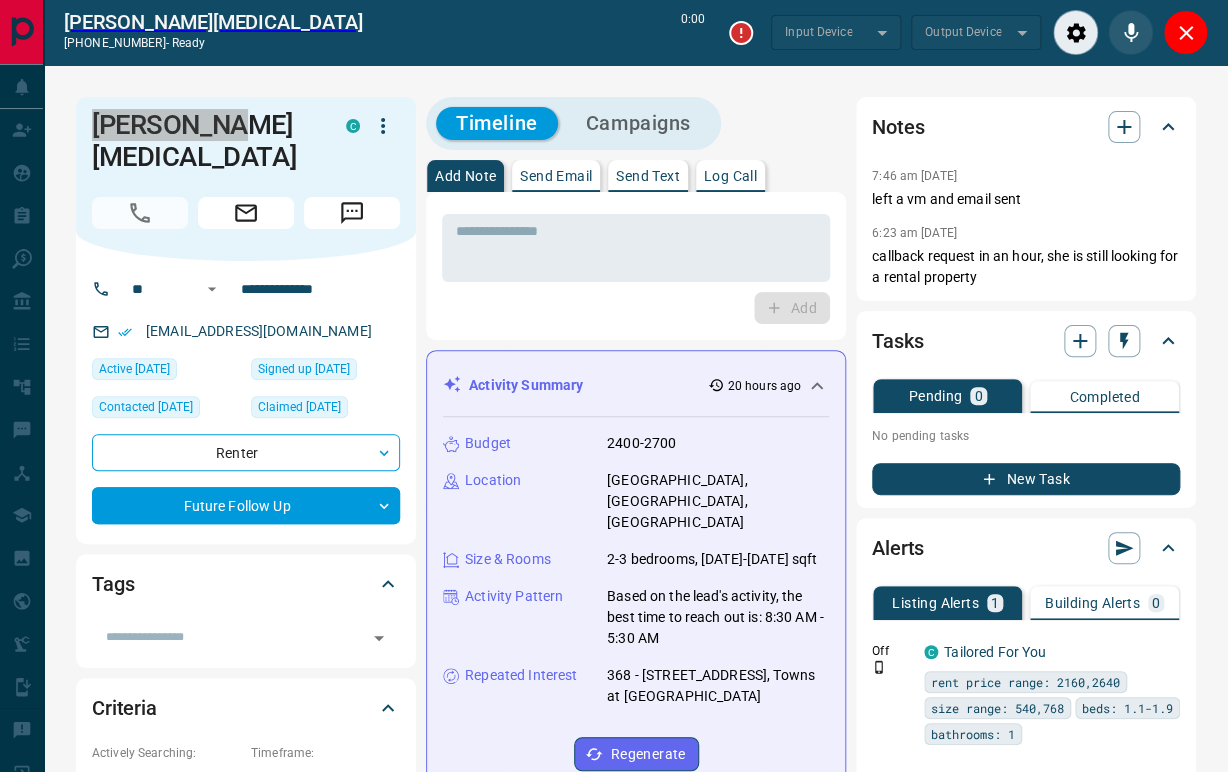 type on "*******" 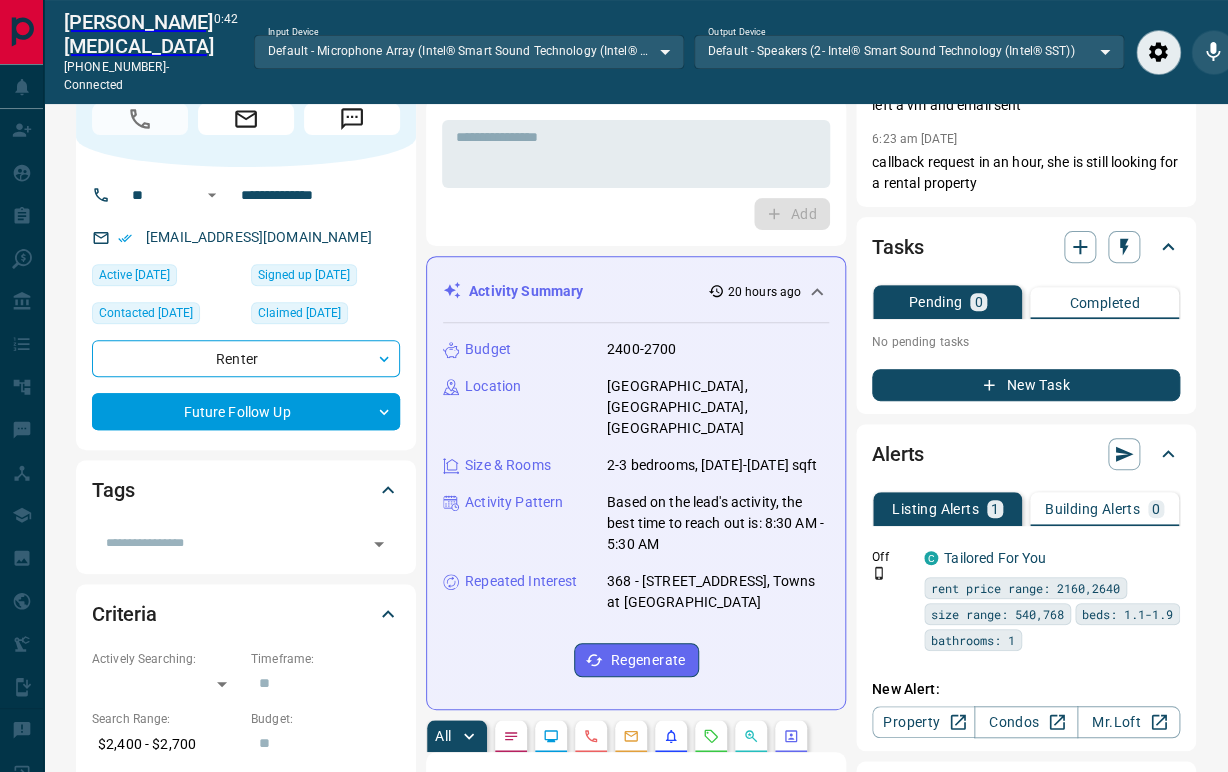 scroll, scrollTop: 333, scrollLeft: 0, axis: vertical 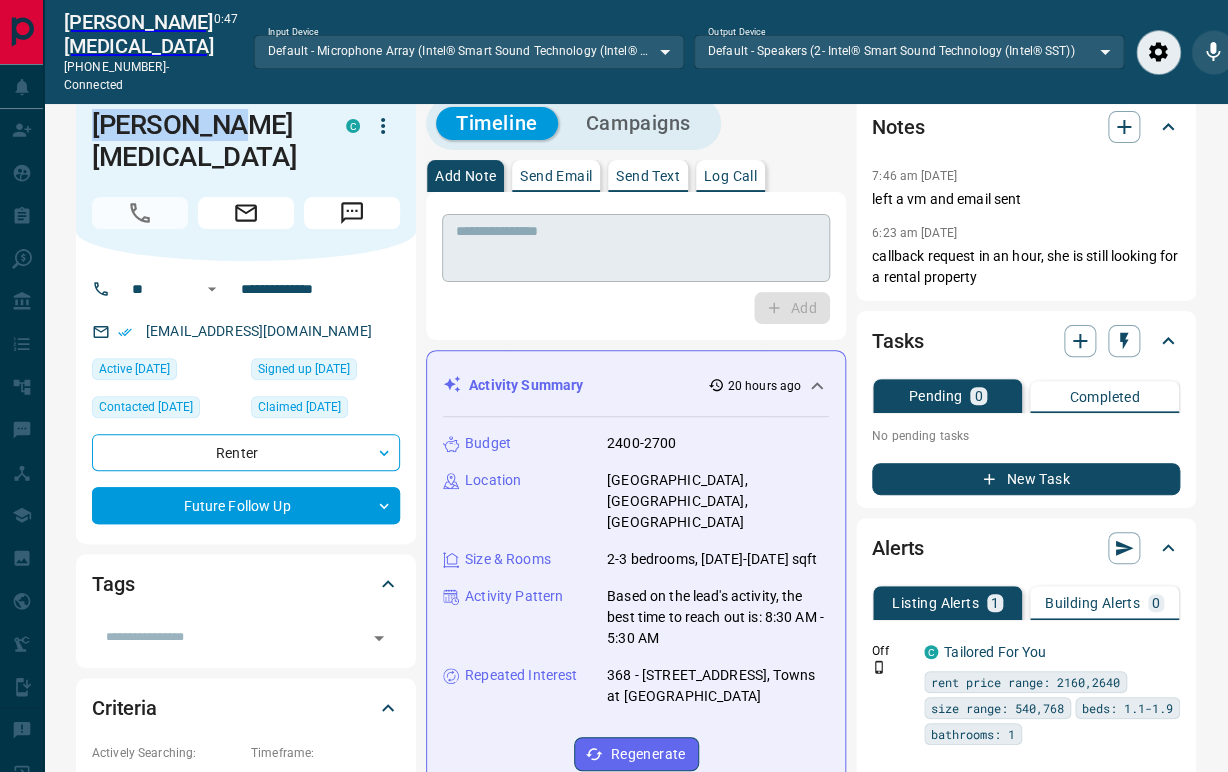 click at bounding box center (636, 248) 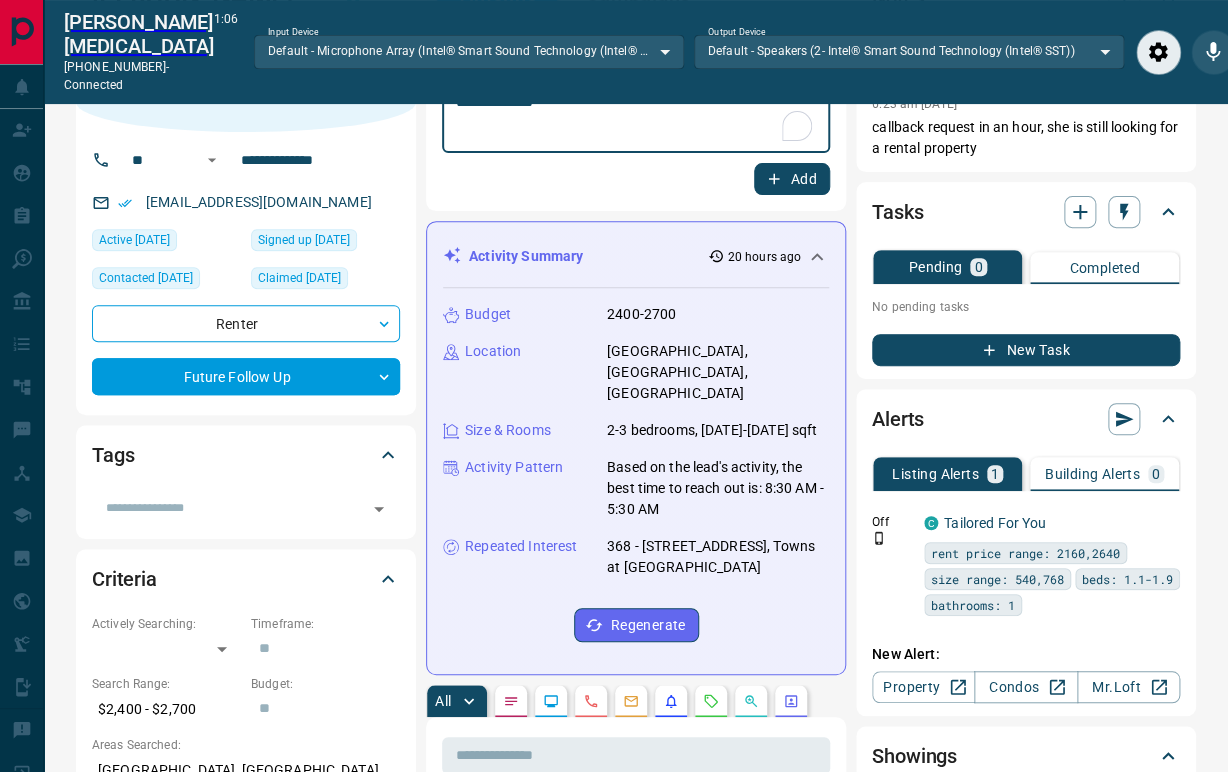 scroll, scrollTop: 333, scrollLeft: 0, axis: vertical 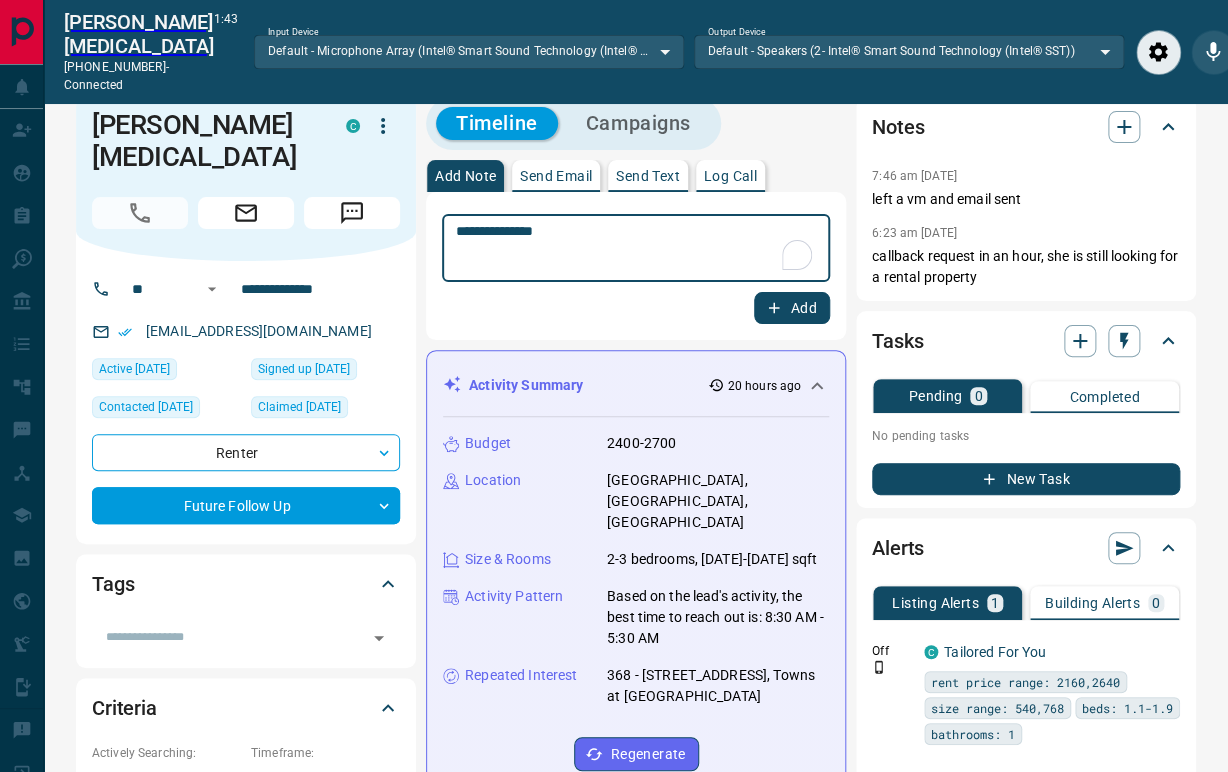click on "**********" at bounding box center (636, 248) 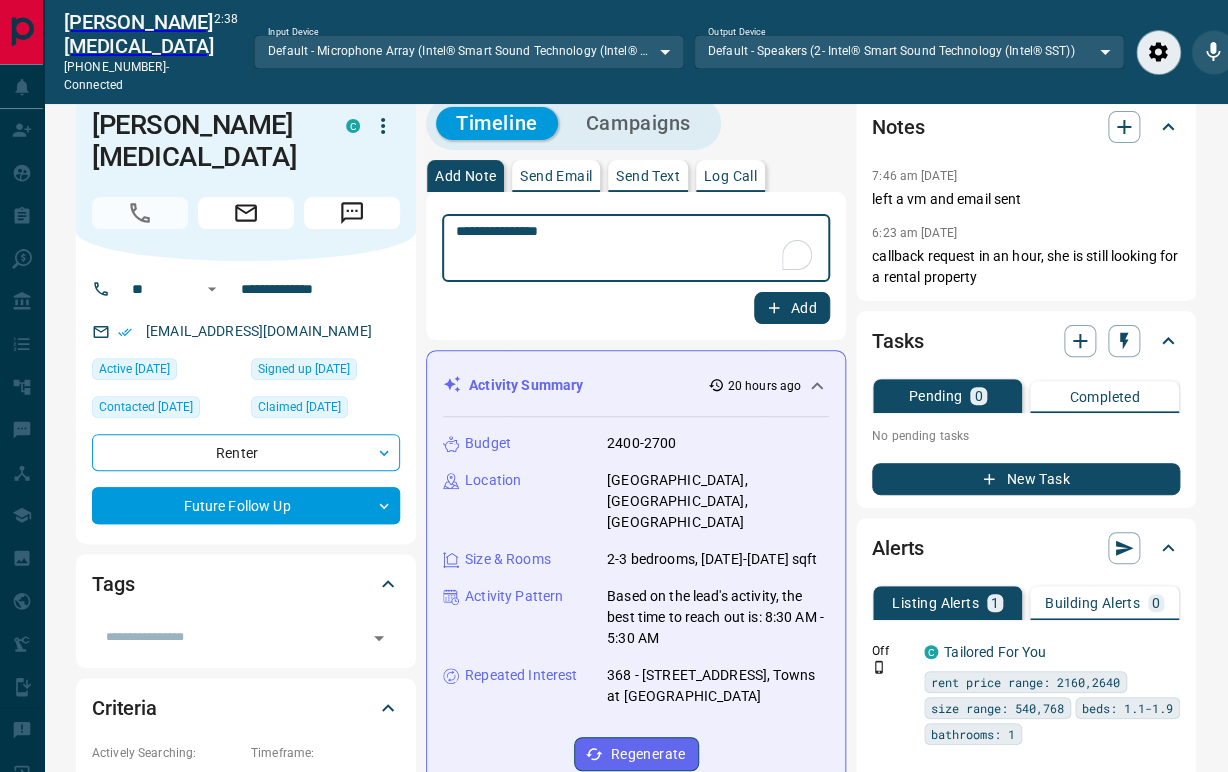 click on "**********" at bounding box center [636, 248] 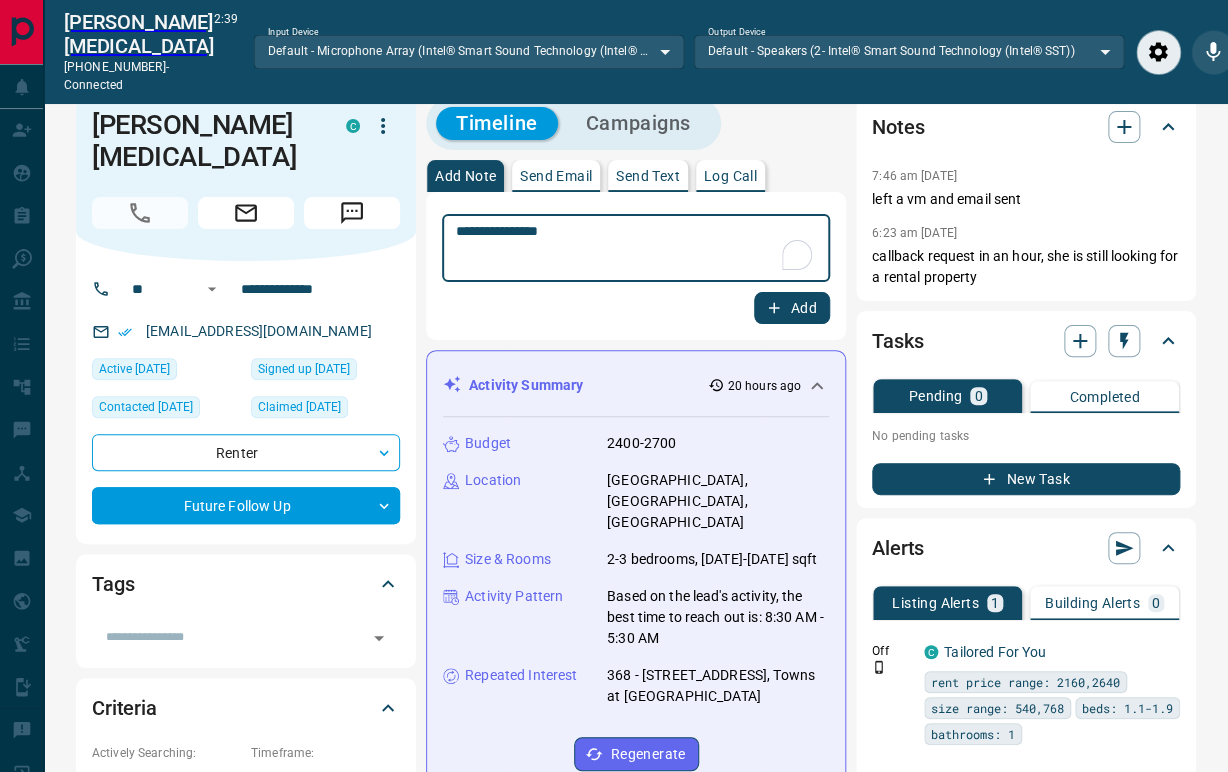 click on "**********" at bounding box center (636, 248) 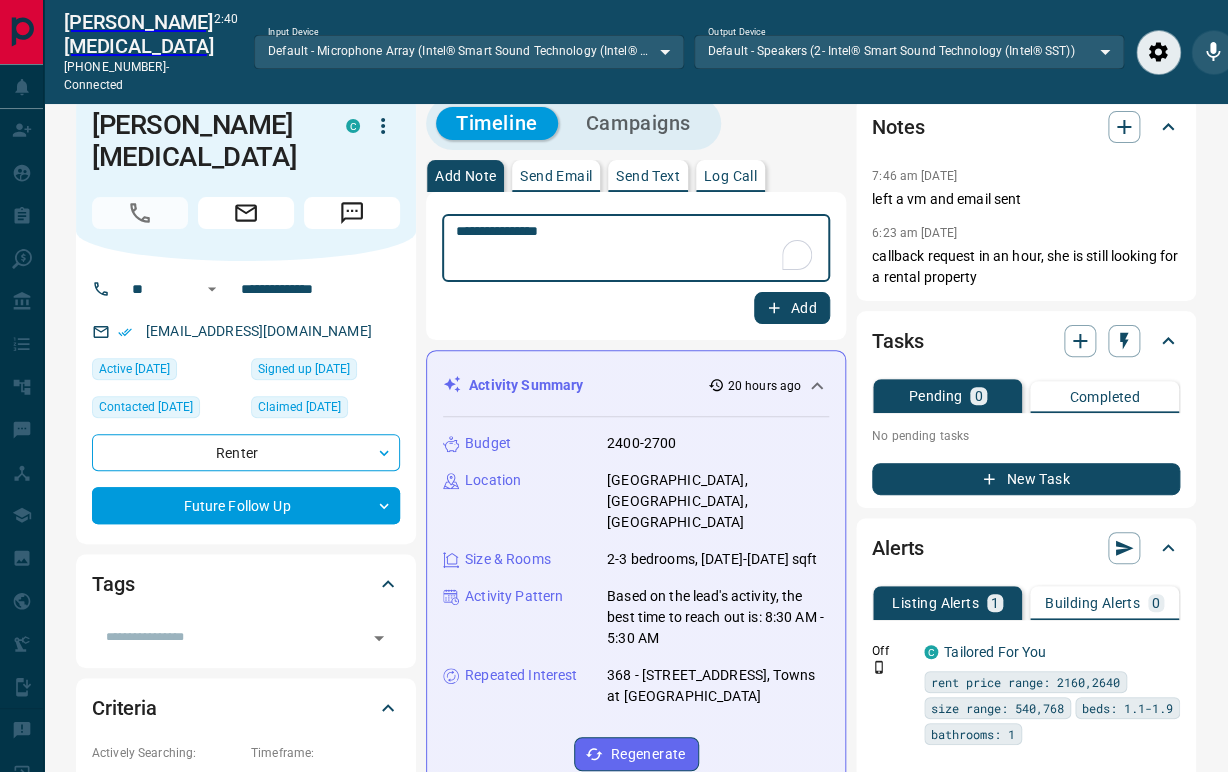 click on "**********" at bounding box center [636, 248] 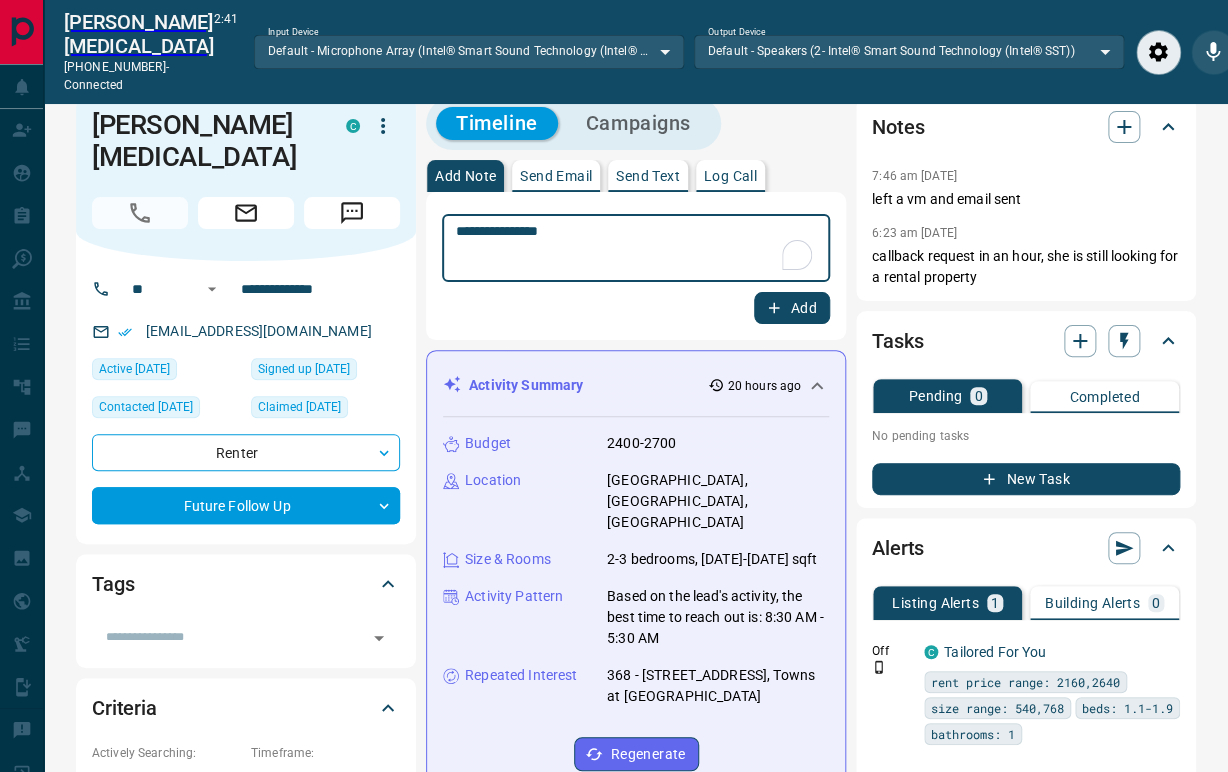 click on "**********" at bounding box center [636, 248] 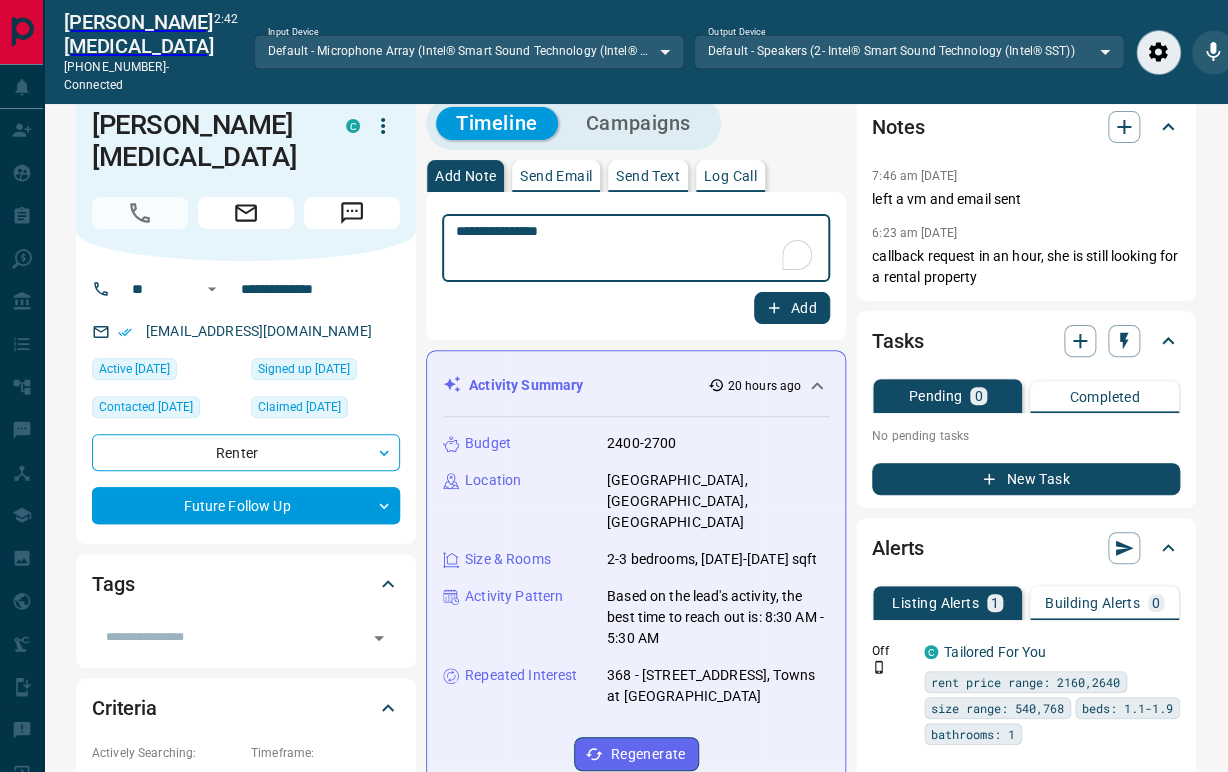 click on "**********" at bounding box center (636, 248) 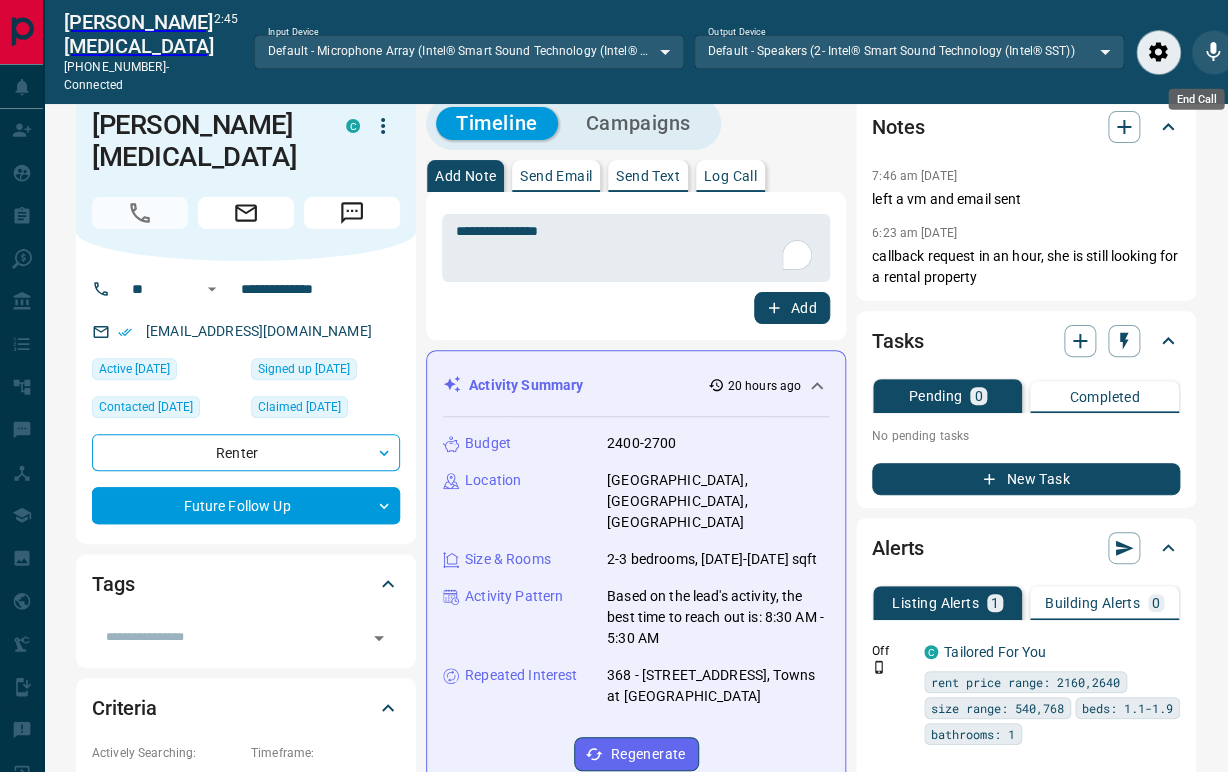 click 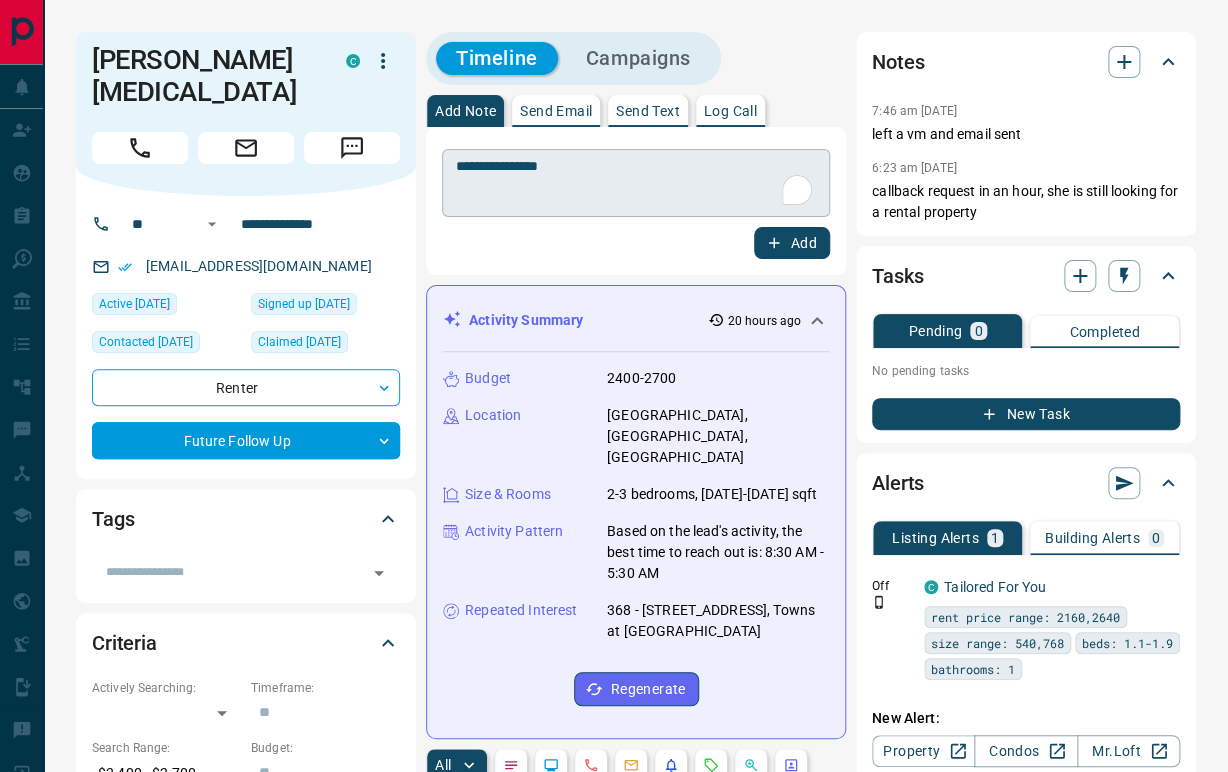 click on "**********" at bounding box center [636, 183] 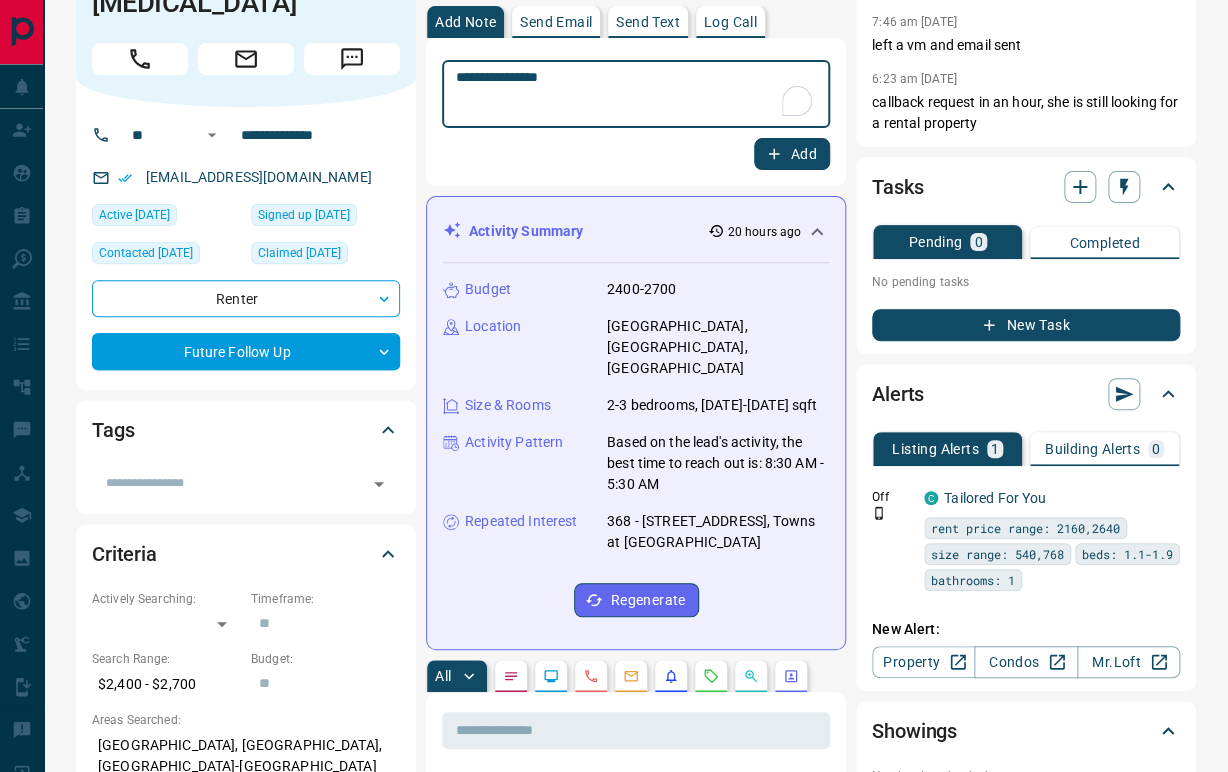 scroll, scrollTop: 0, scrollLeft: 0, axis: both 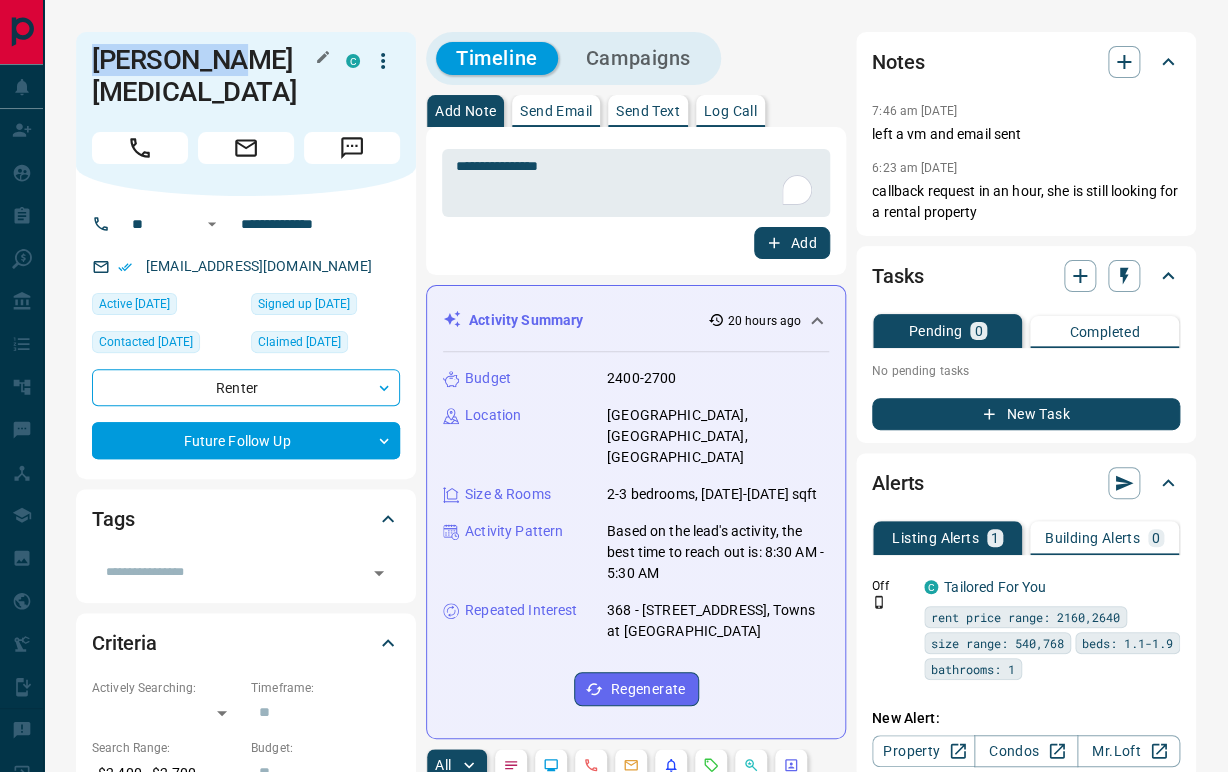 drag, startPoint x: 257, startPoint y: 62, endPoint x: 67, endPoint y: 48, distance: 190.51509 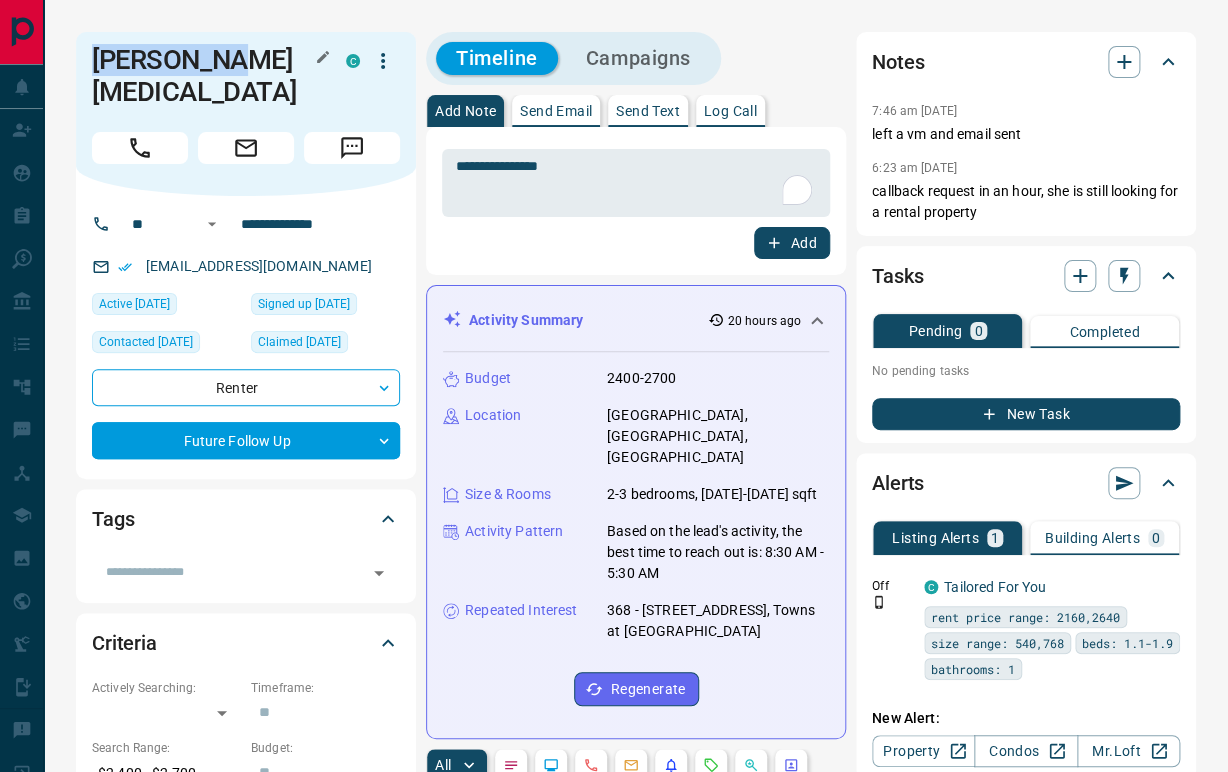 click on "**********" at bounding box center [636, 1258] 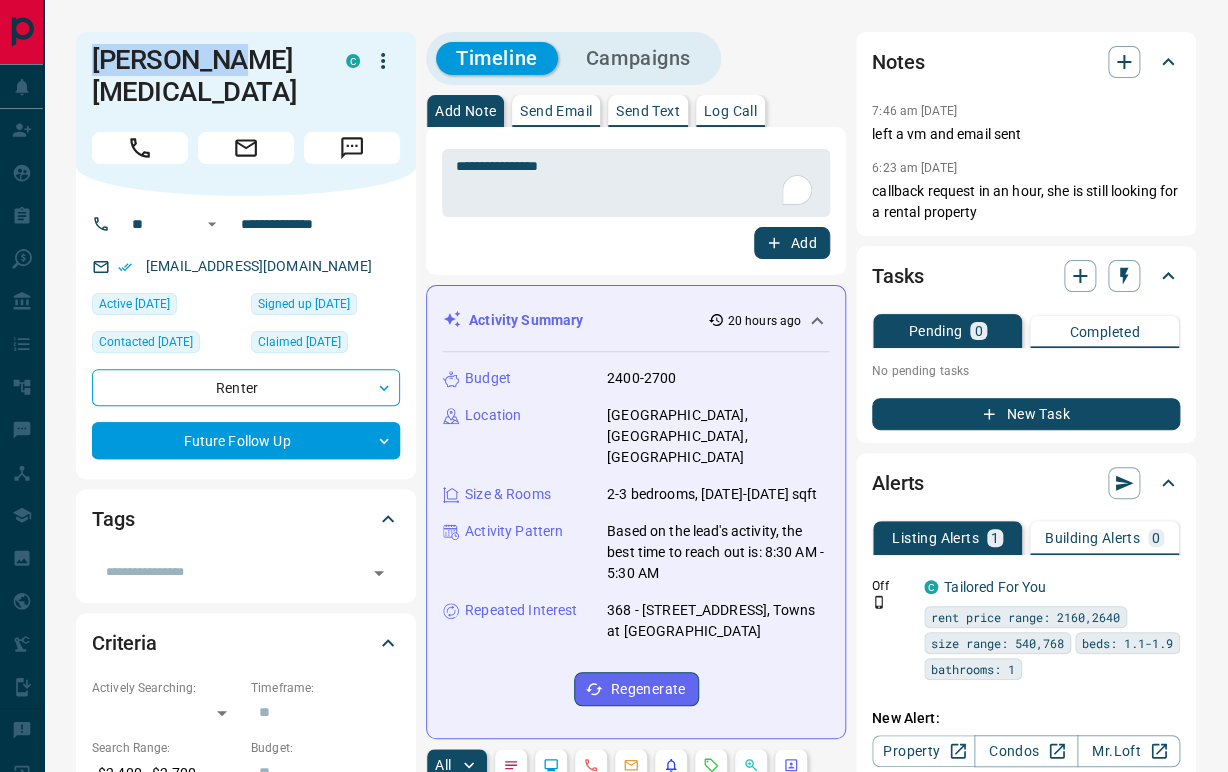 copy on "[PERSON_NAME][MEDICAL_DATA]" 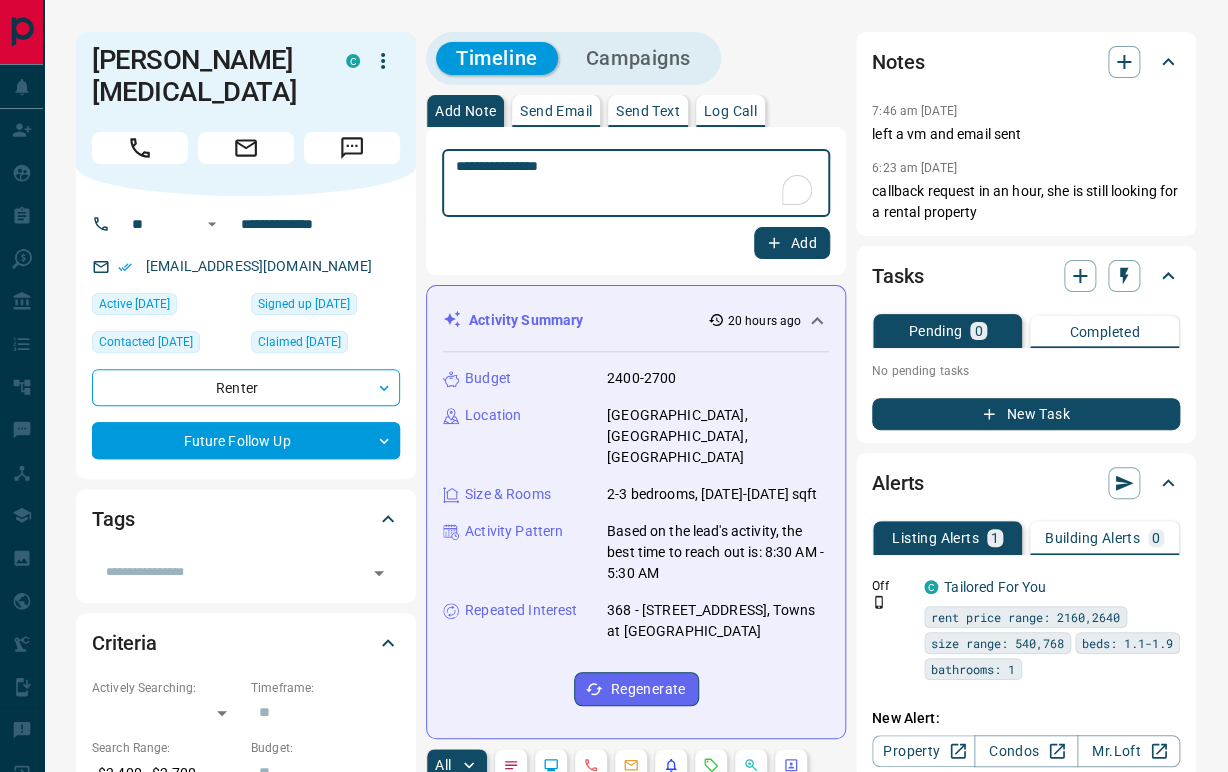 click on "**********" at bounding box center (636, 183) 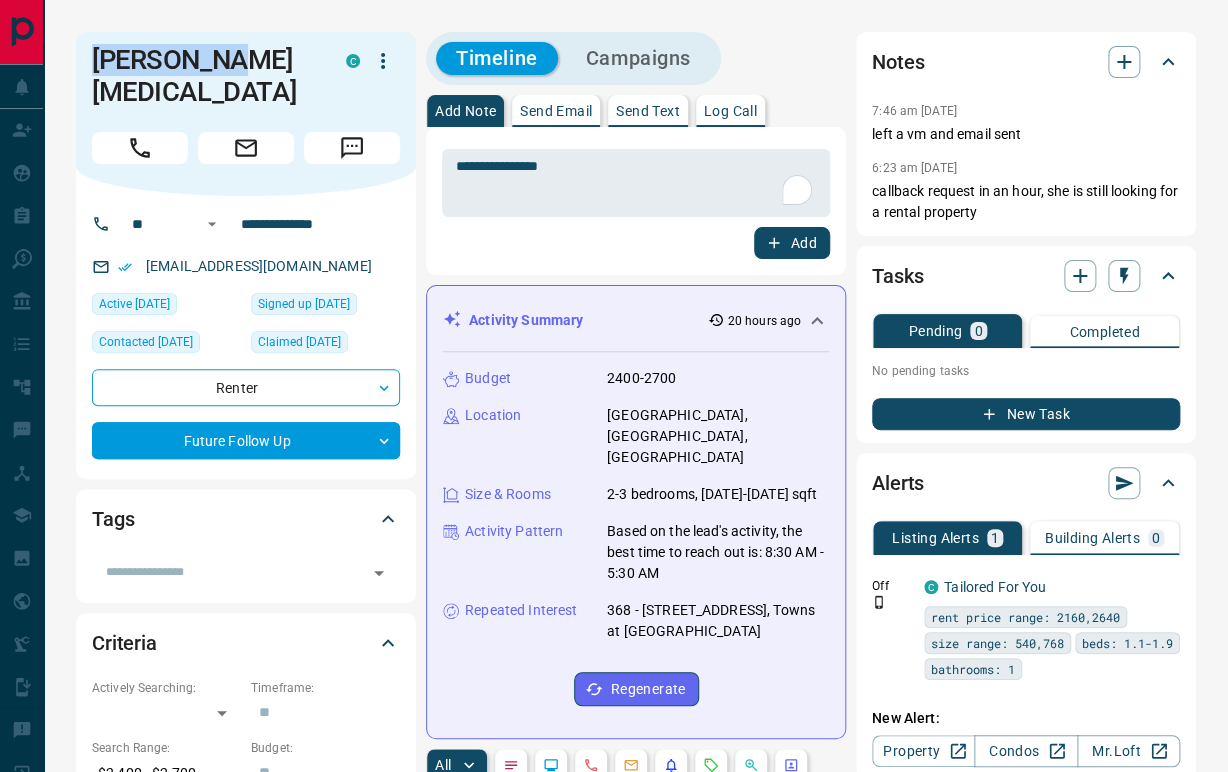 drag, startPoint x: 275, startPoint y: 70, endPoint x: 84, endPoint y: 57, distance: 191.4419 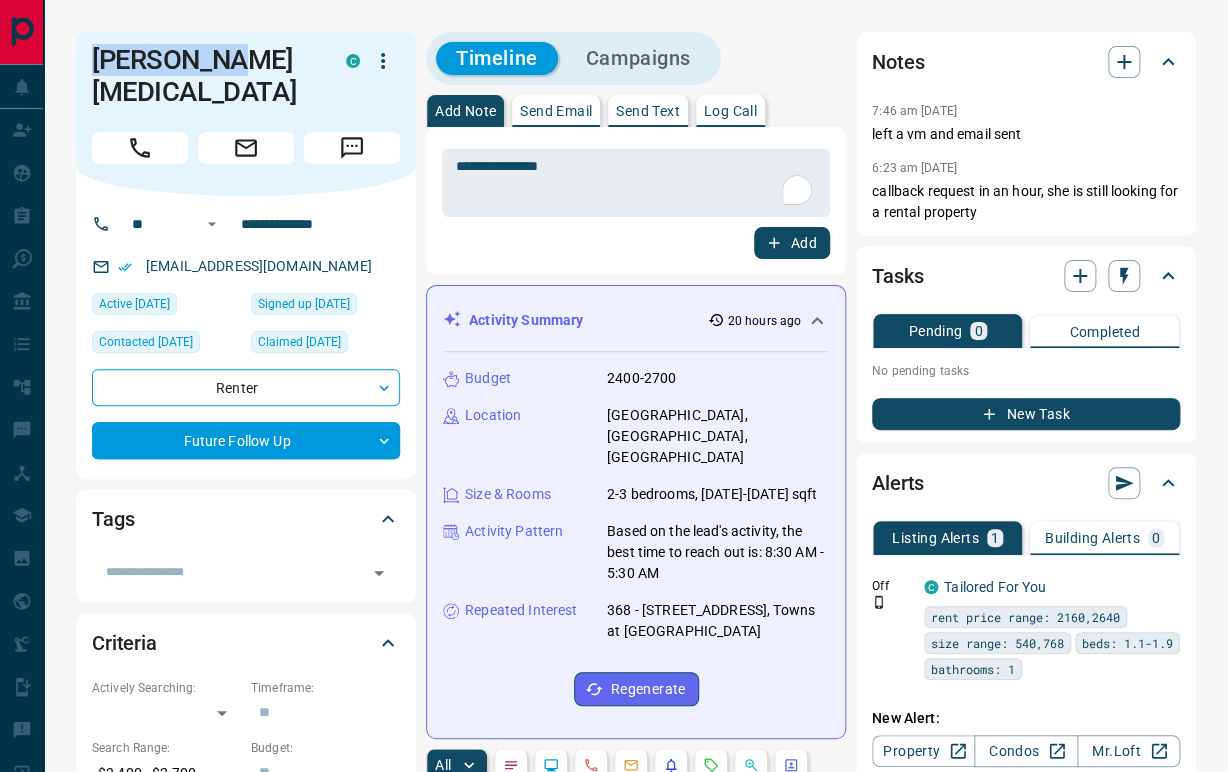 click on "[PERSON_NAME][MEDICAL_DATA] C" at bounding box center [246, 114] 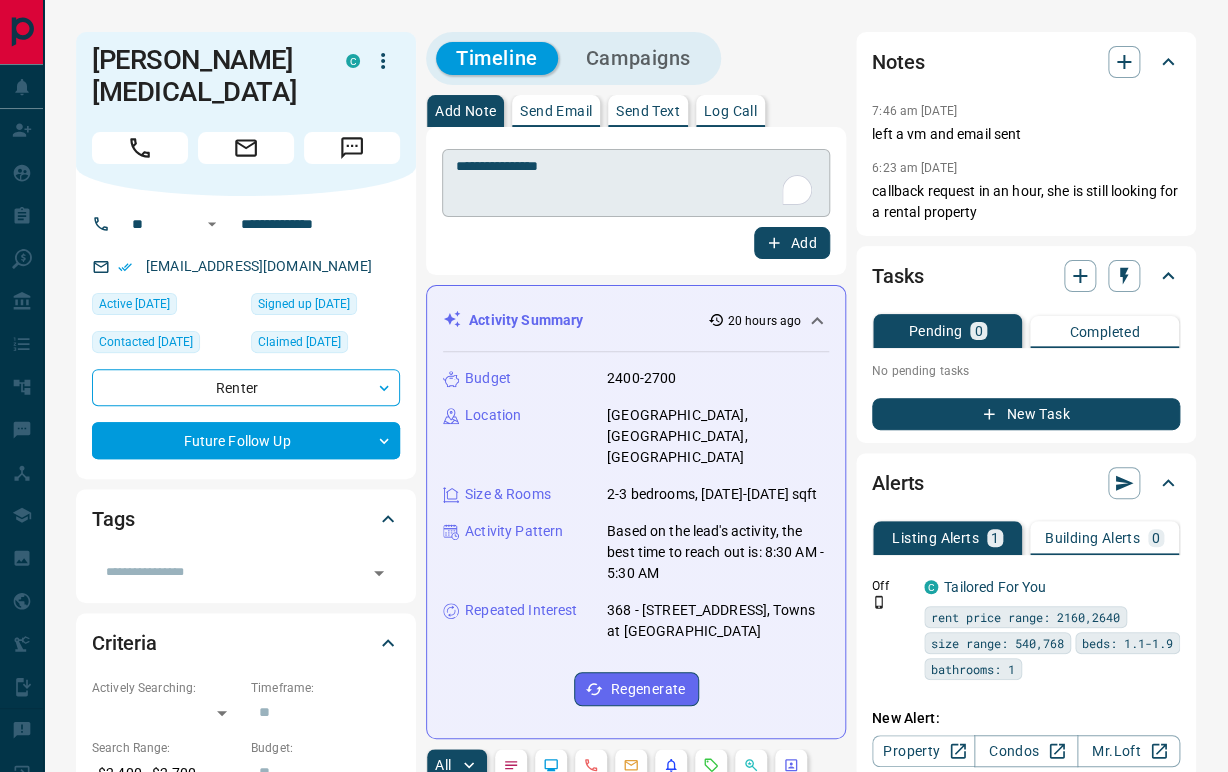 click on "**********" at bounding box center [636, 183] 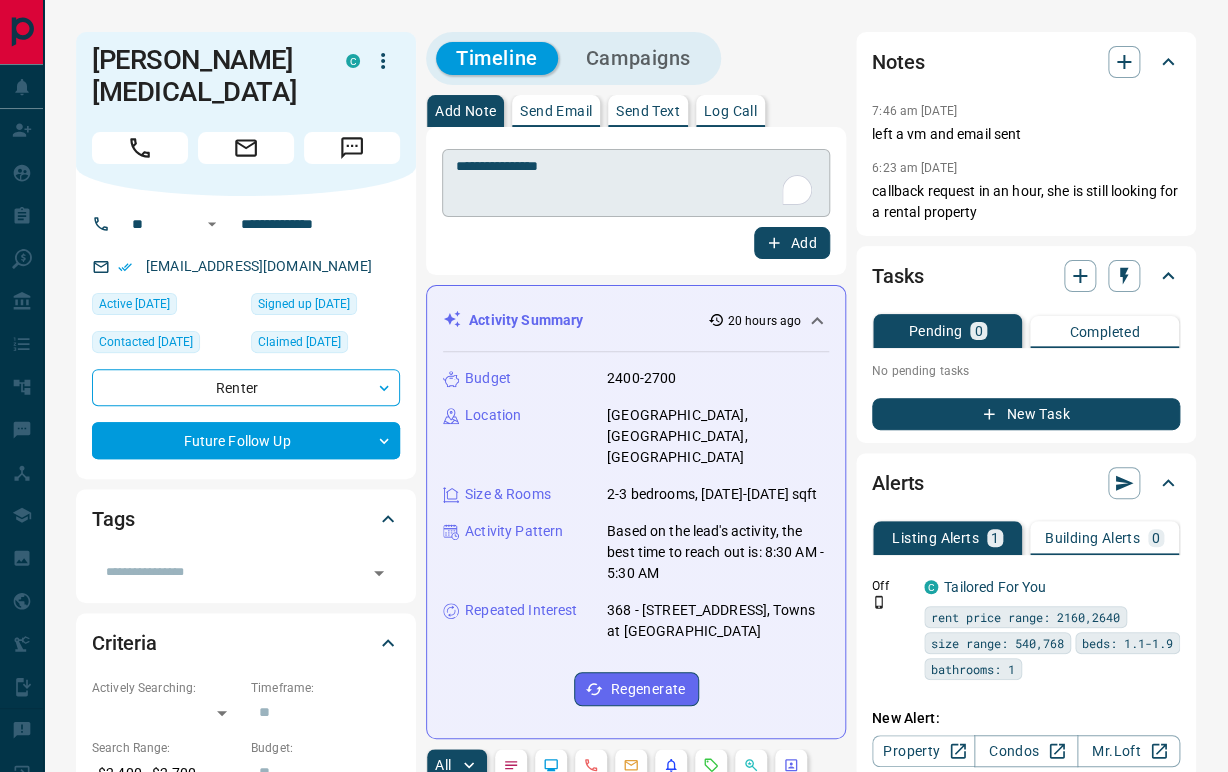paste on "**********" 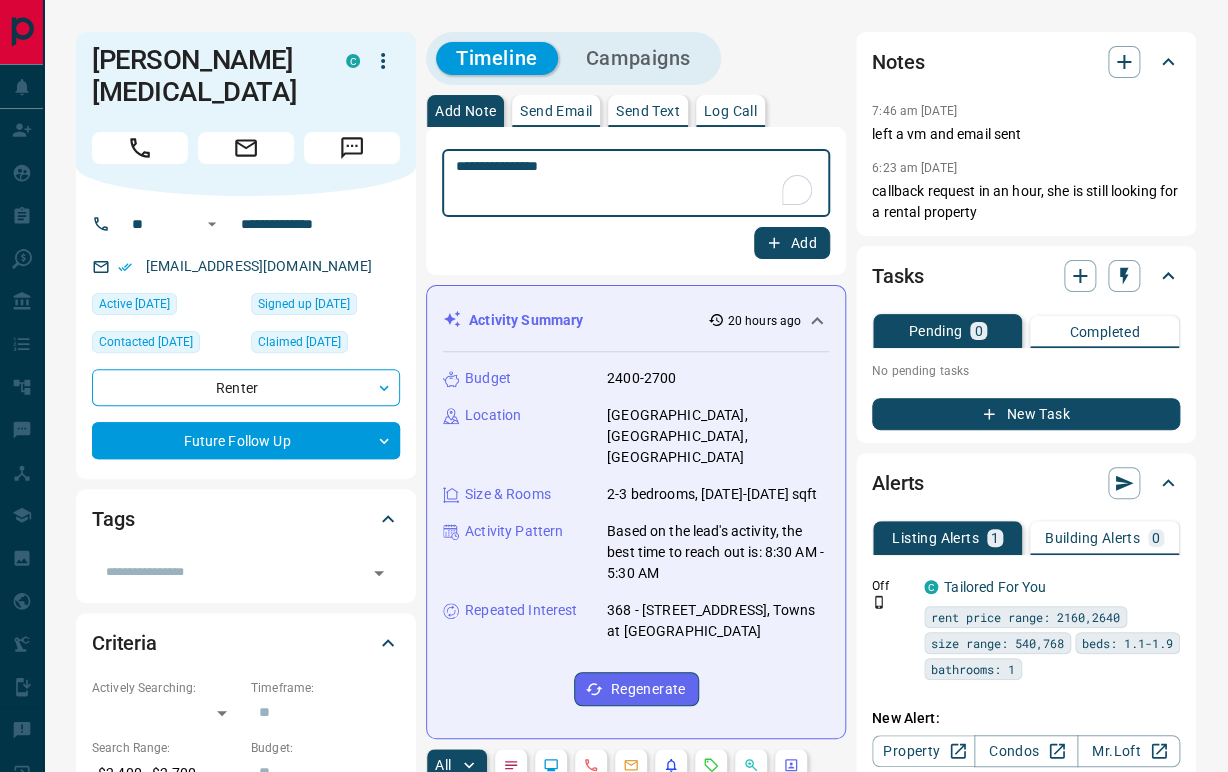 click on "**********" at bounding box center [636, 183] 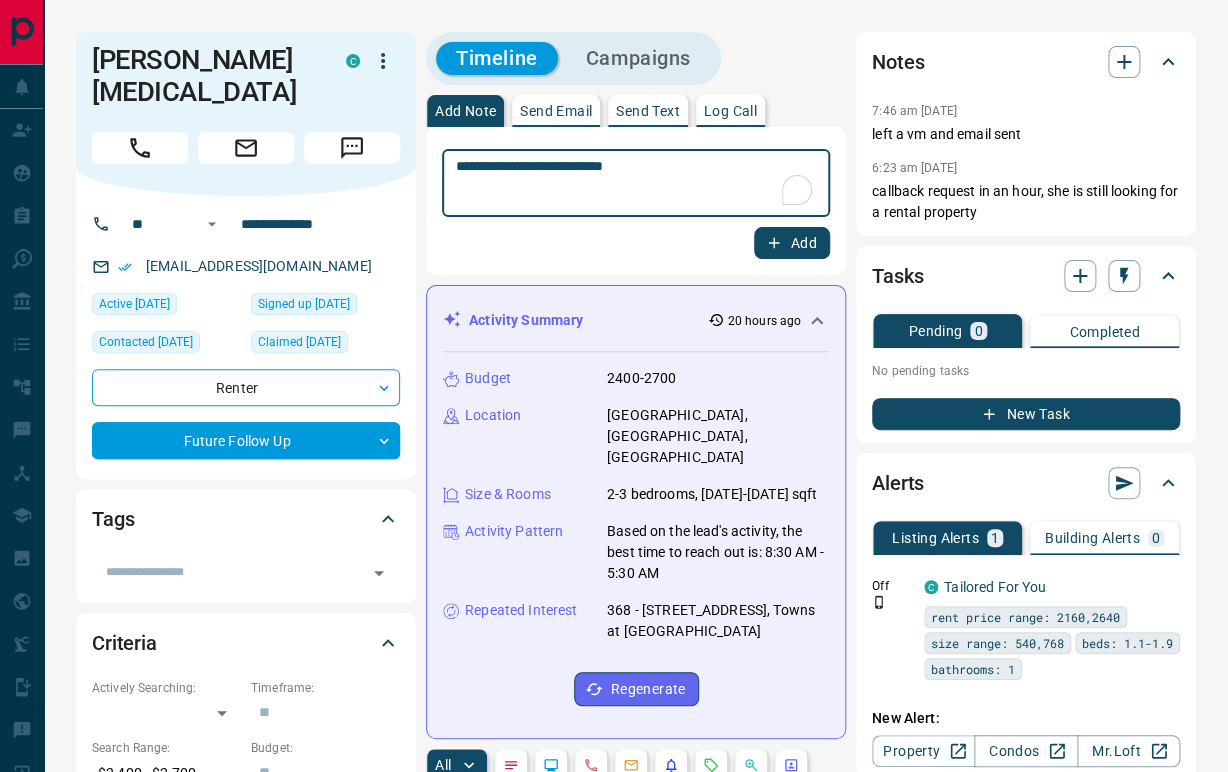 click on "**********" at bounding box center [636, 183] 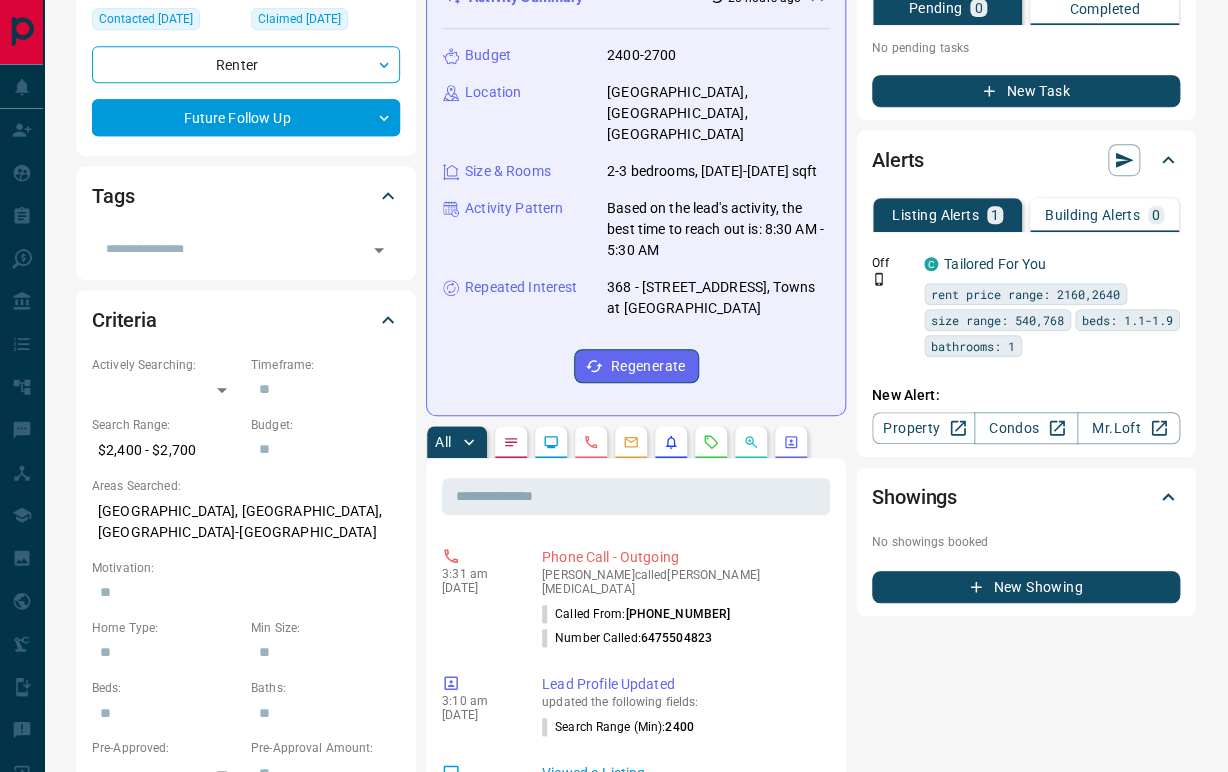 scroll, scrollTop: 333, scrollLeft: 0, axis: vertical 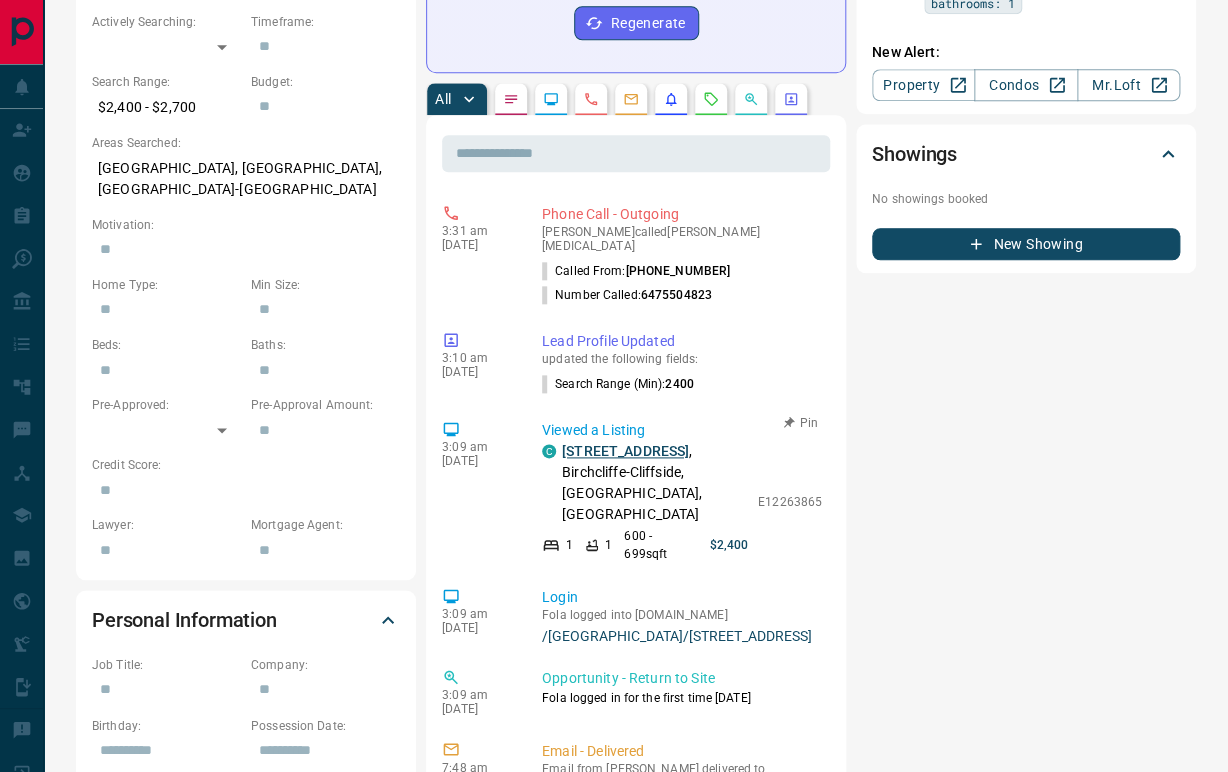click on "[STREET_ADDRESS]" at bounding box center (625, 451) 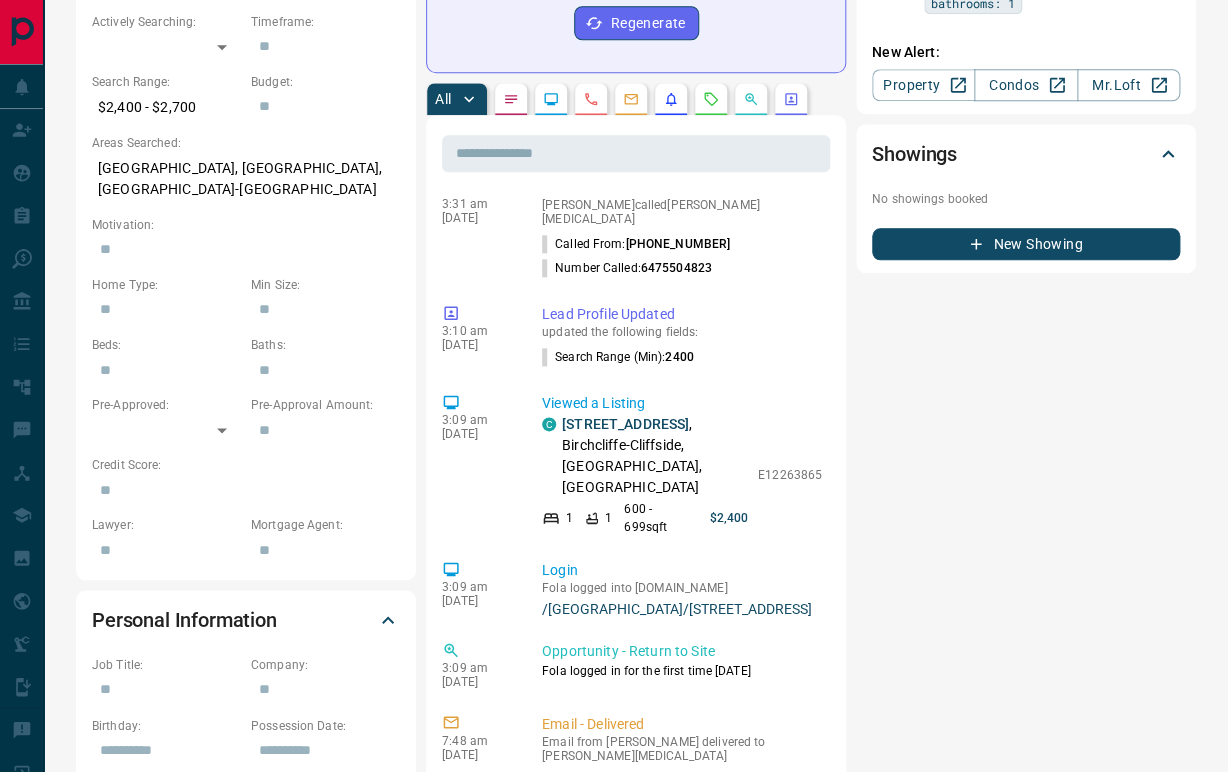 scroll, scrollTop: 0, scrollLeft: 0, axis: both 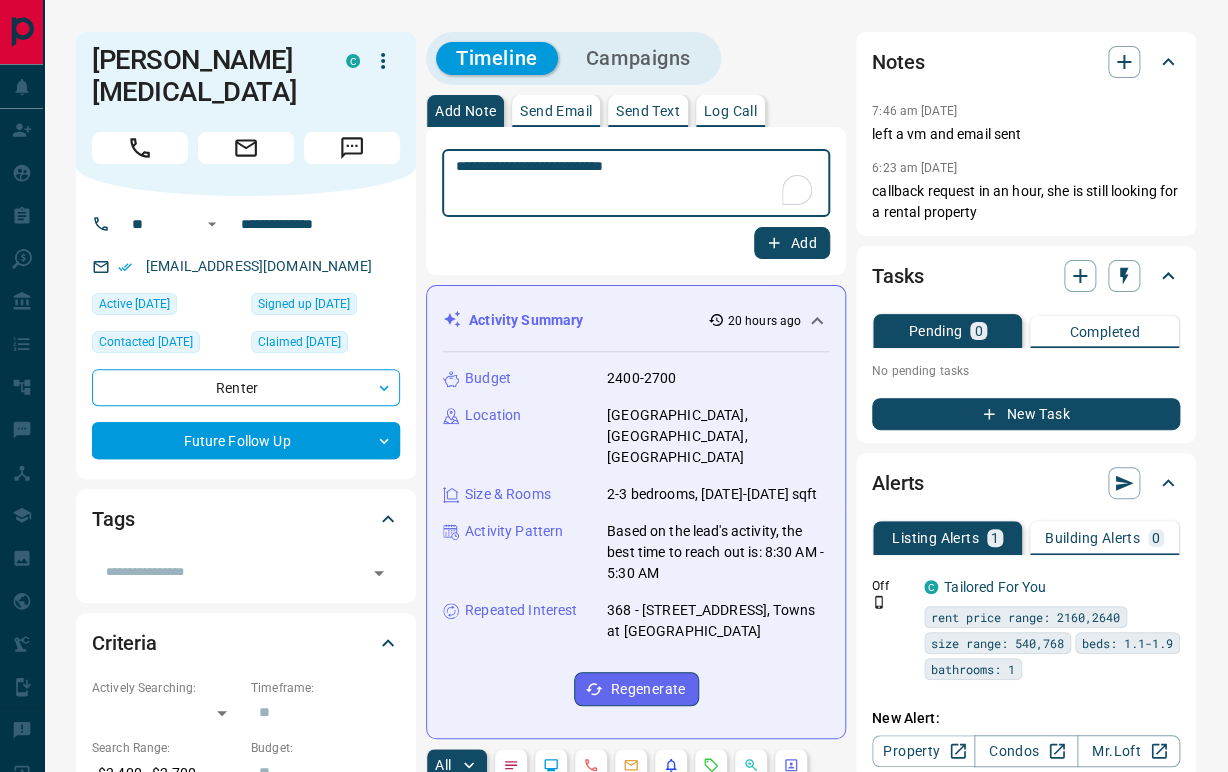 click on "**********" at bounding box center (636, 183) 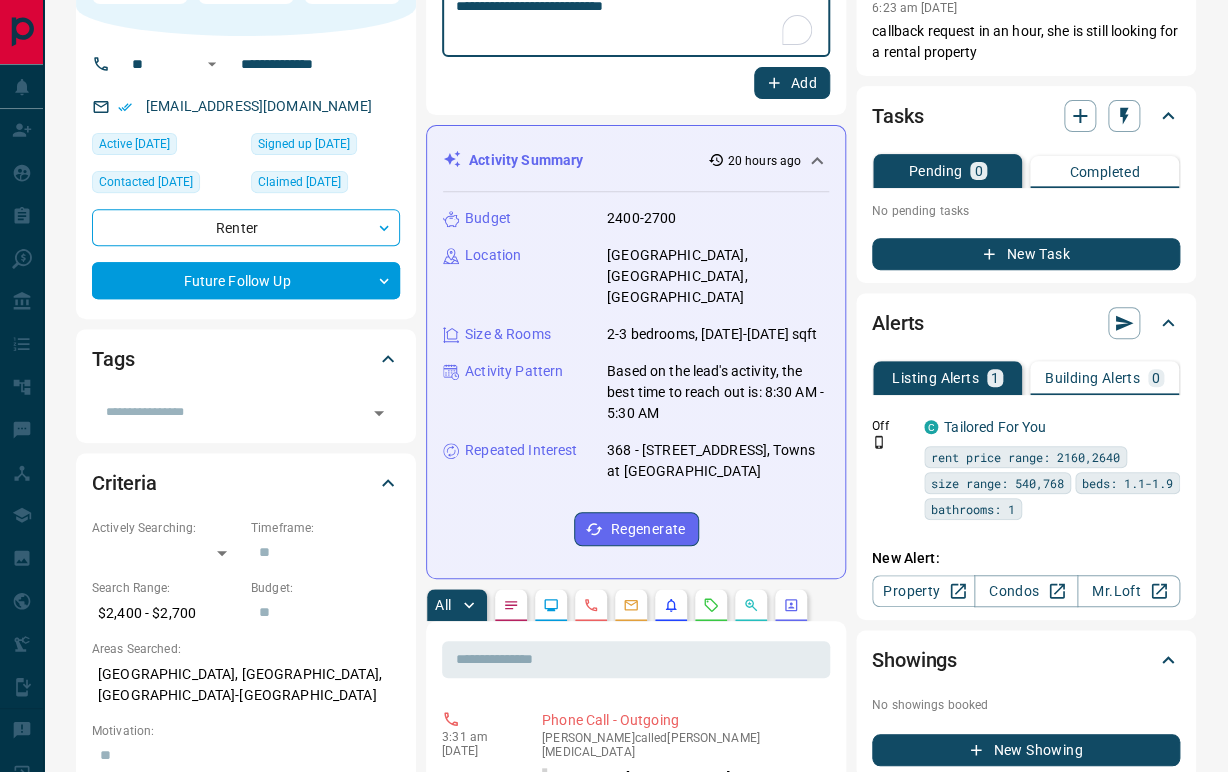 scroll, scrollTop: 444, scrollLeft: 0, axis: vertical 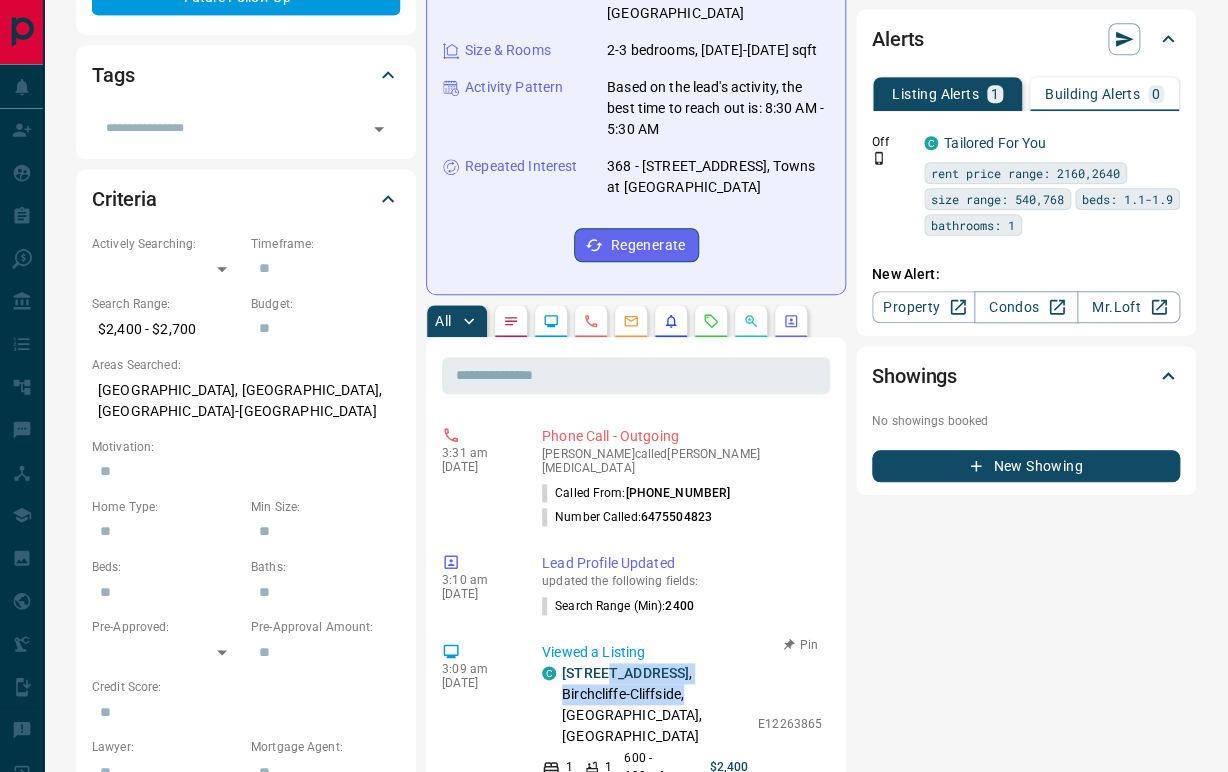 drag, startPoint x: 702, startPoint y: 635, endPoint x: 601, endPoint y: 622, distance: 101.8332 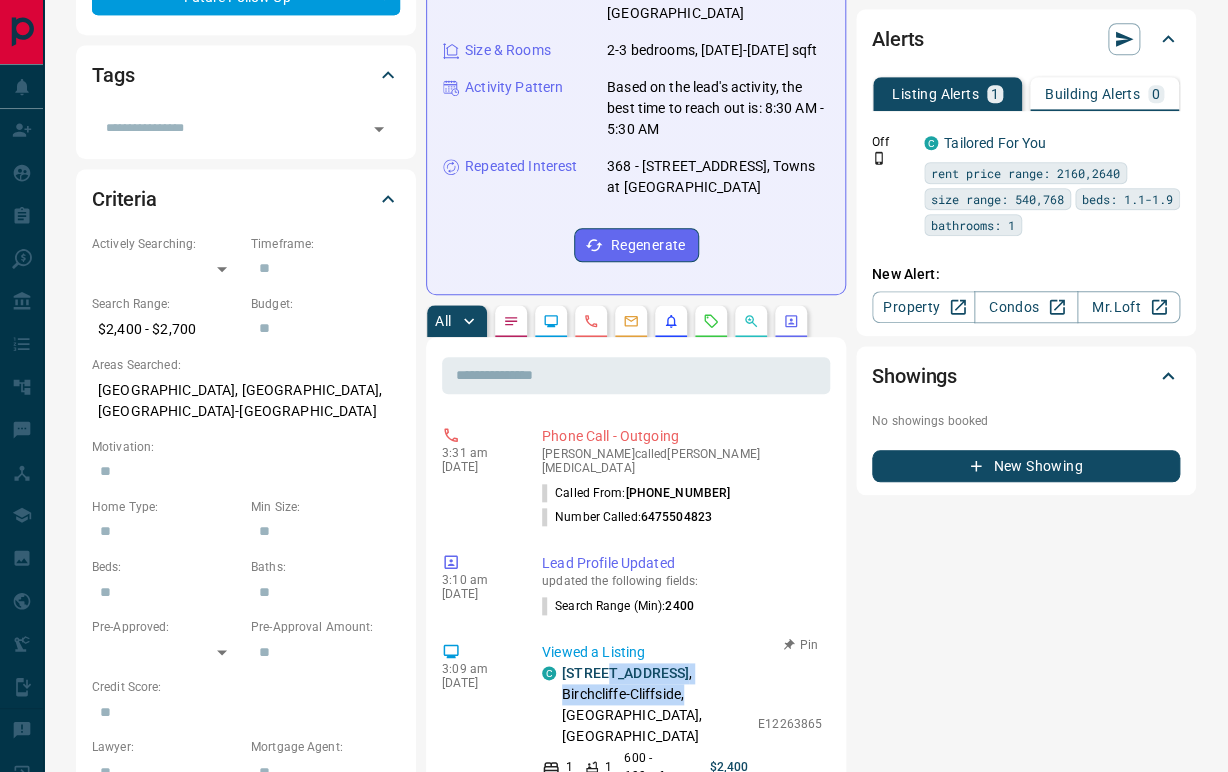 click on "[STREET_ADDRESS]" at bounding box center [655, 705] 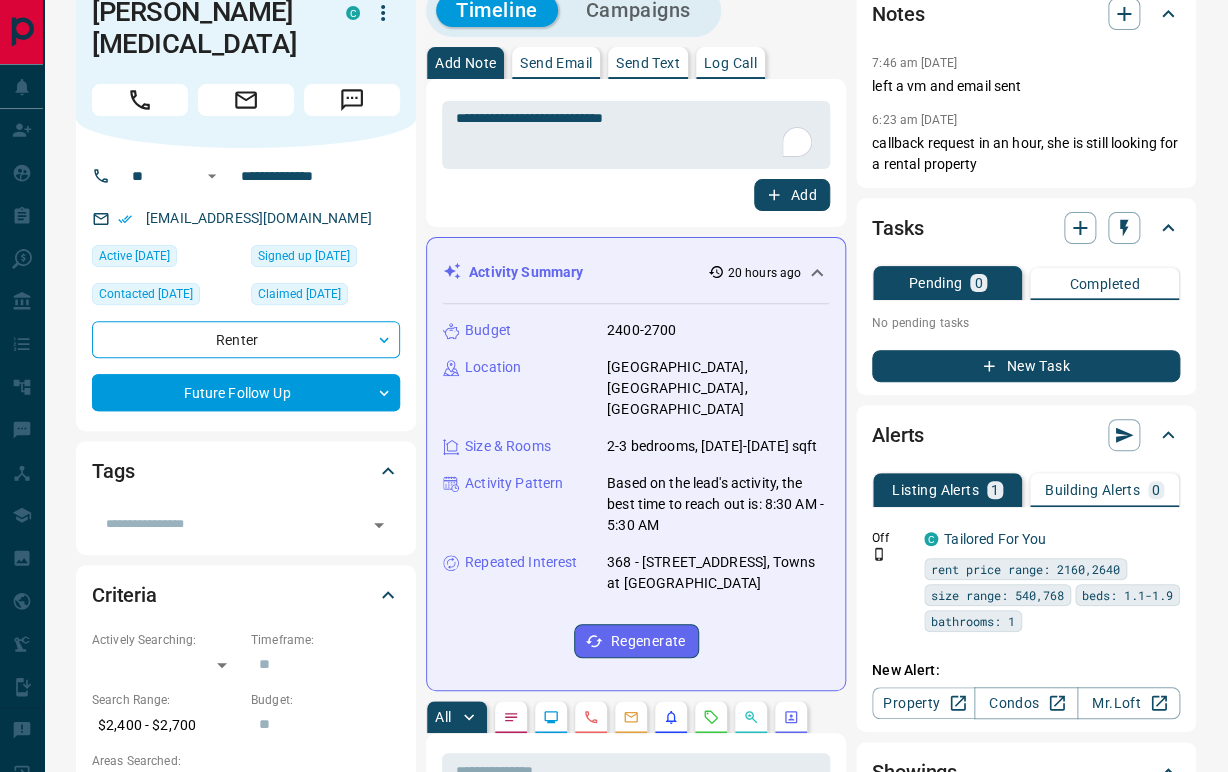 scroll, scrollTop: 0, scrollLeft: 0, axis: both 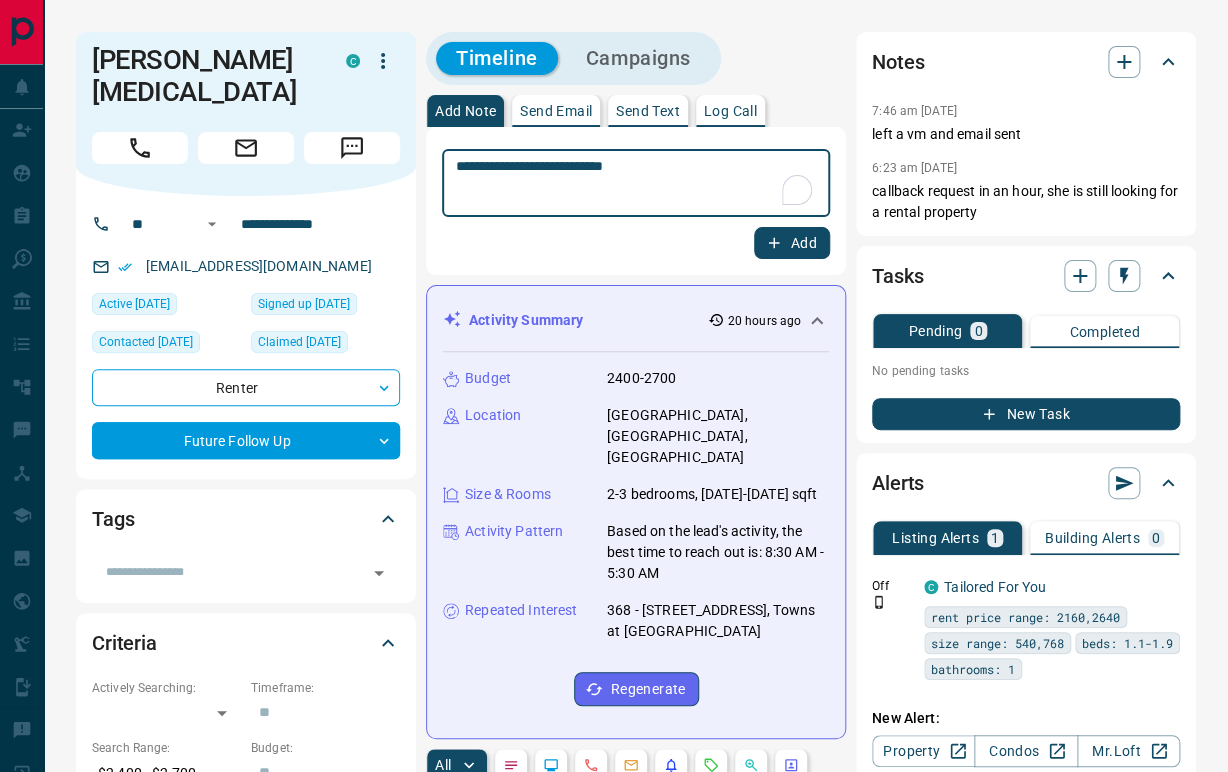 click on "**********" at bounding box center [636, 183] 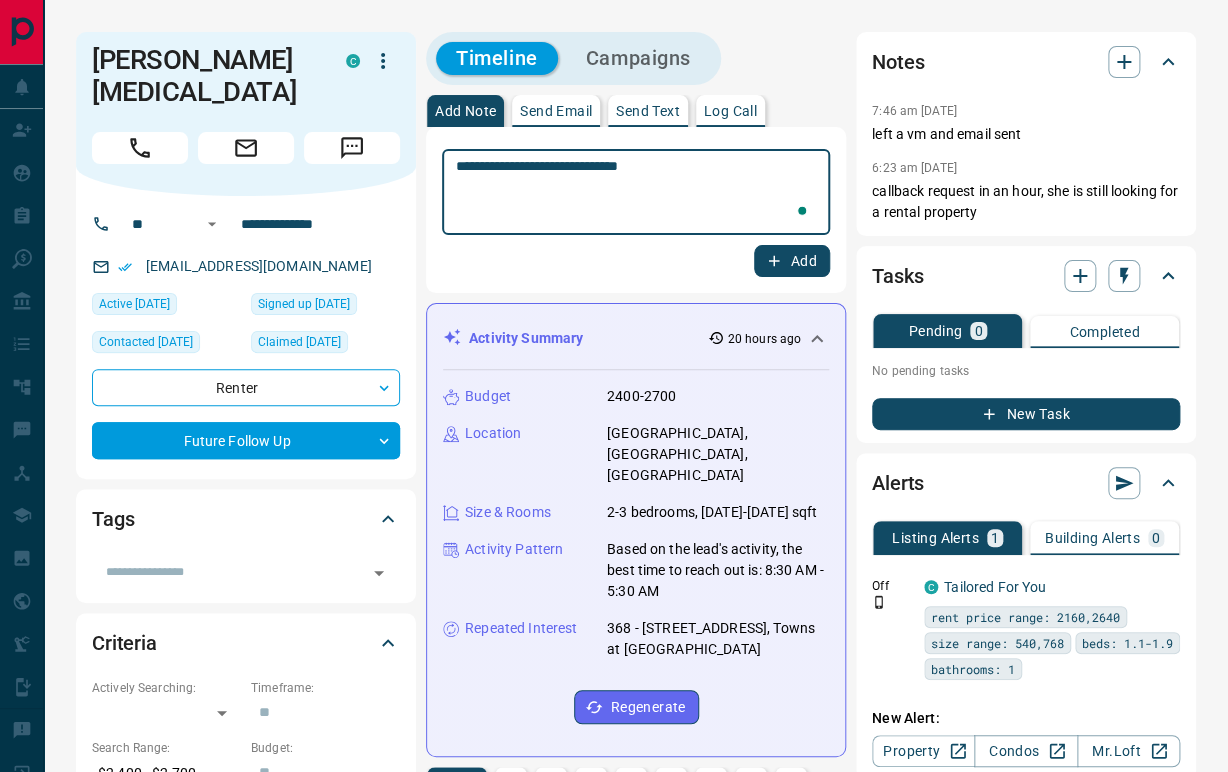 paste on "**********" 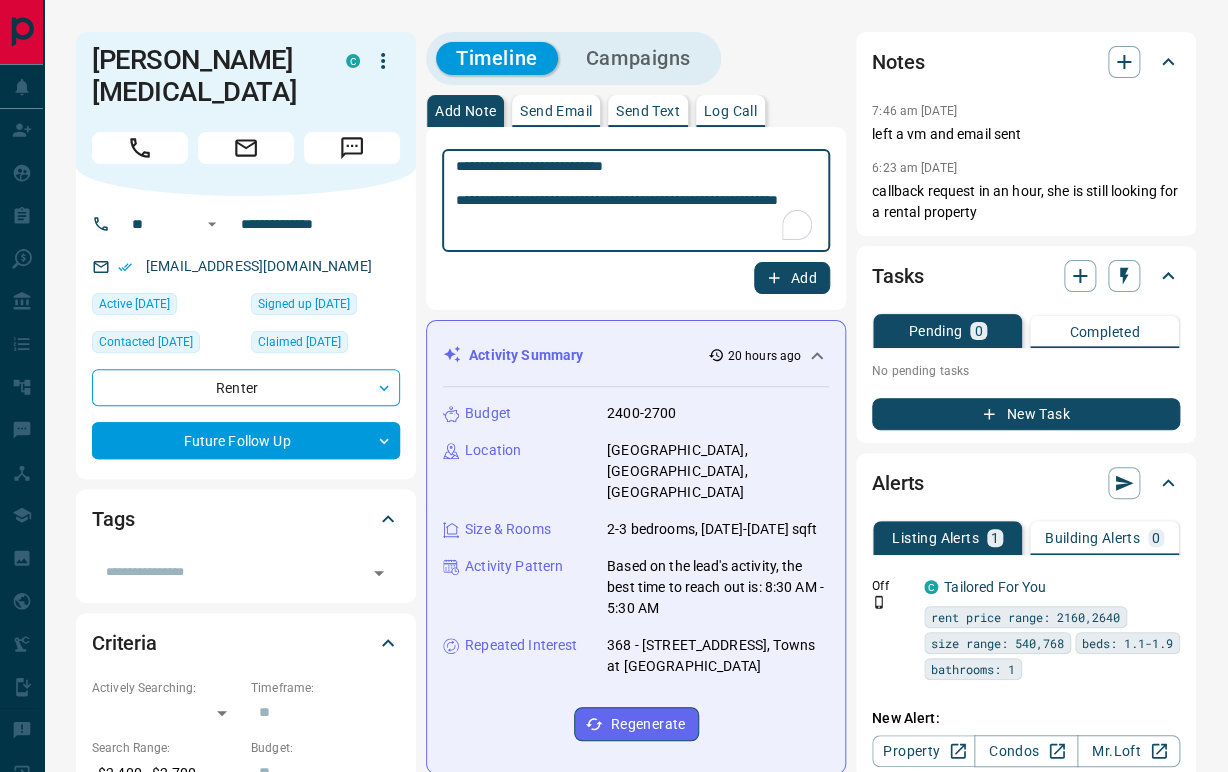 click on "**********" at bounding box center [636, 201] 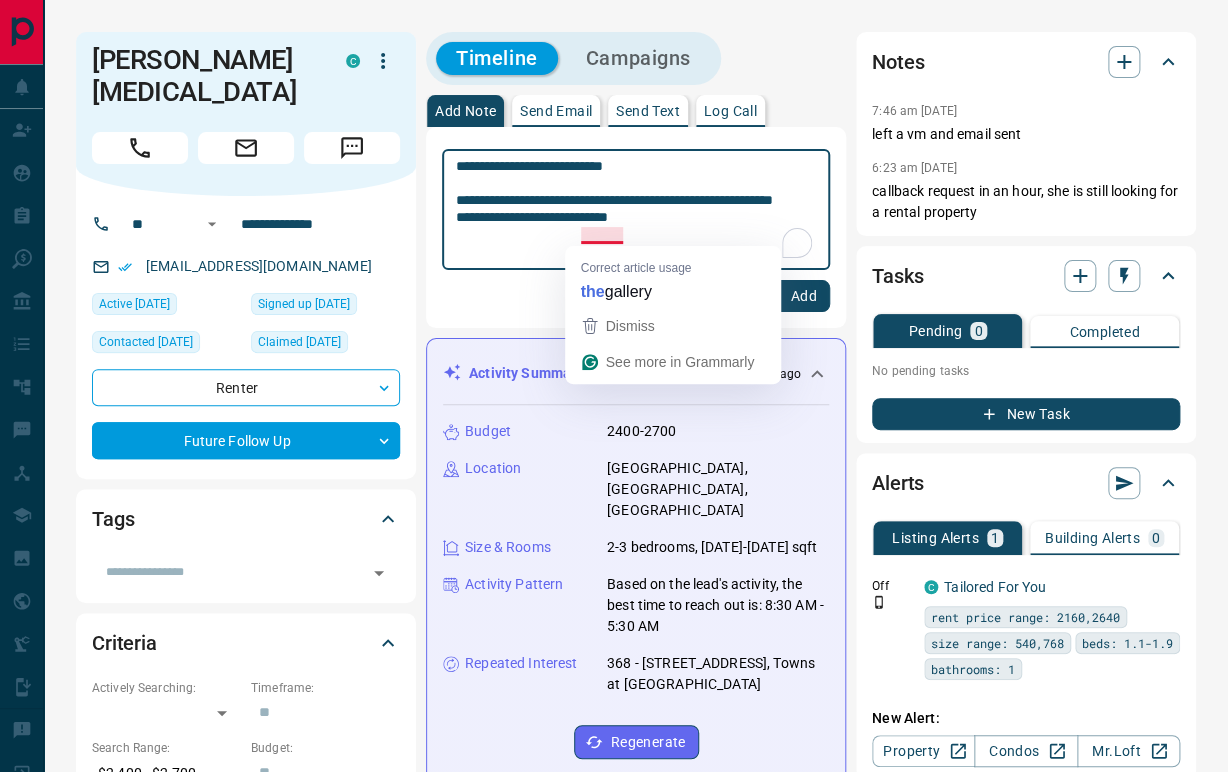 click on "**********" at bounding box center (636, 210) 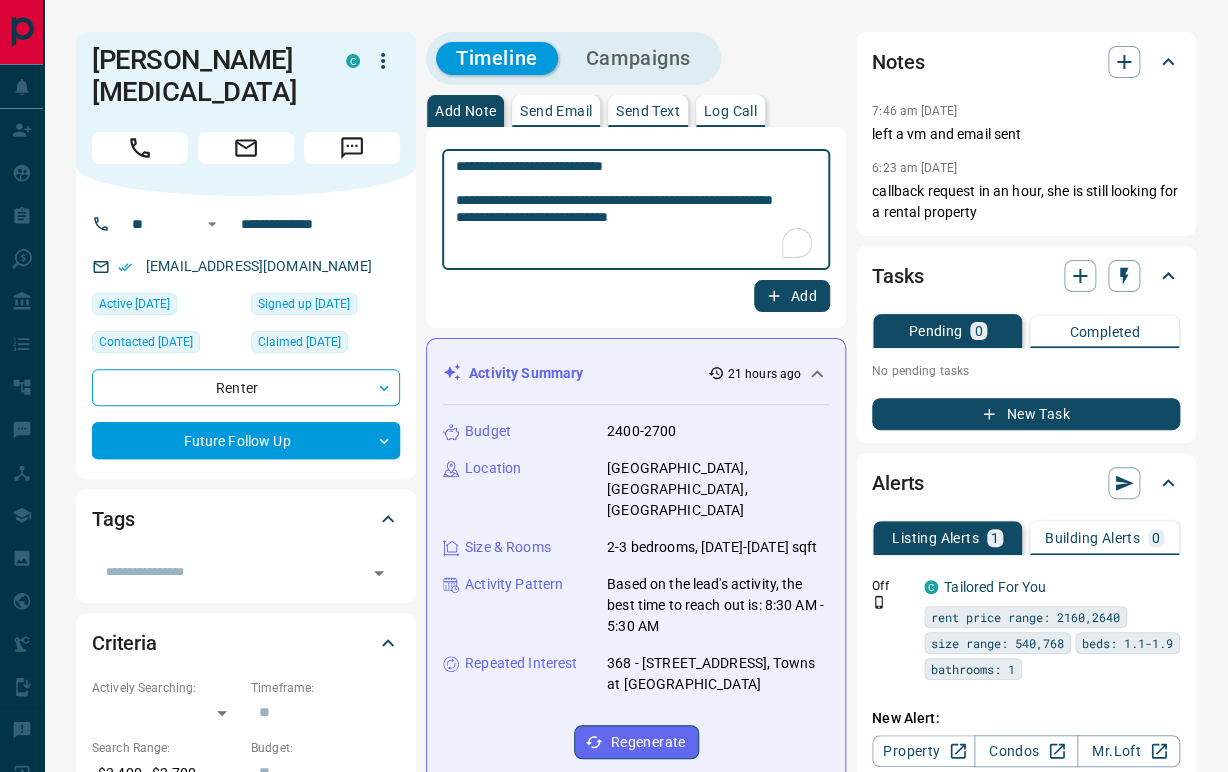click on "**********" at bounding box center (636, 210) 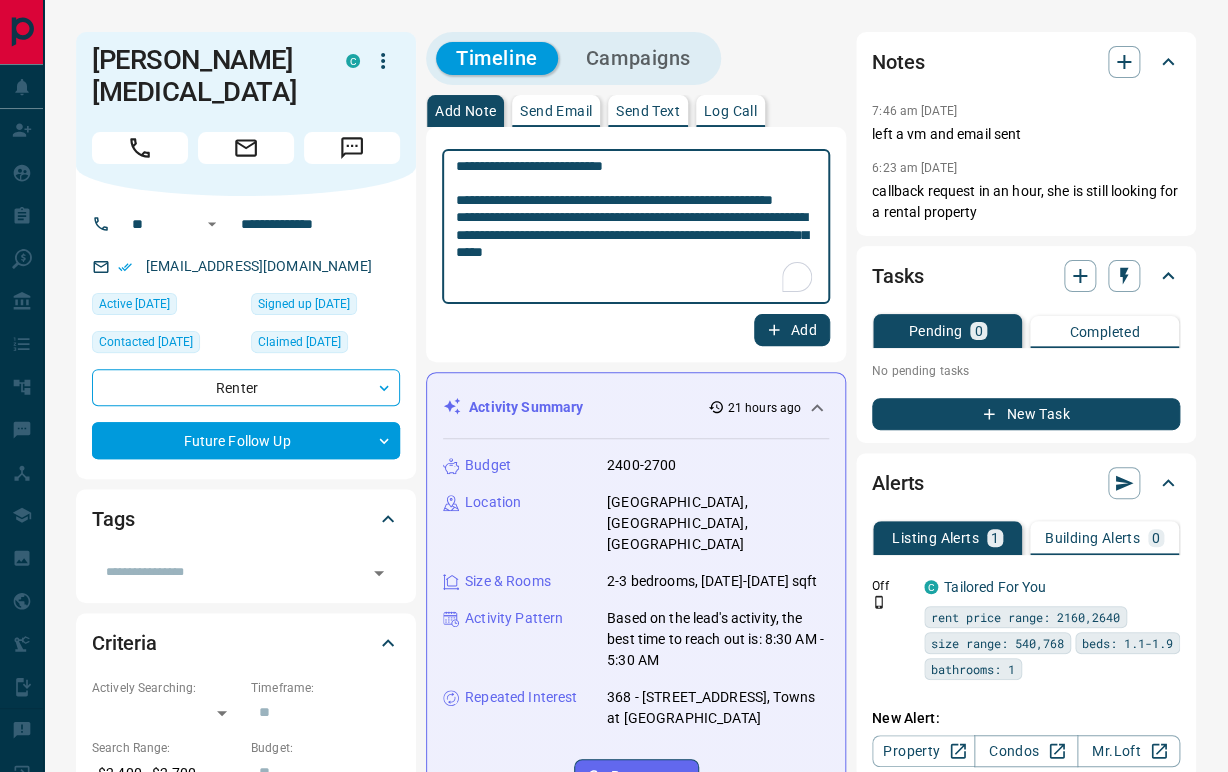 click on "**********" at bounding box center (636, 227) 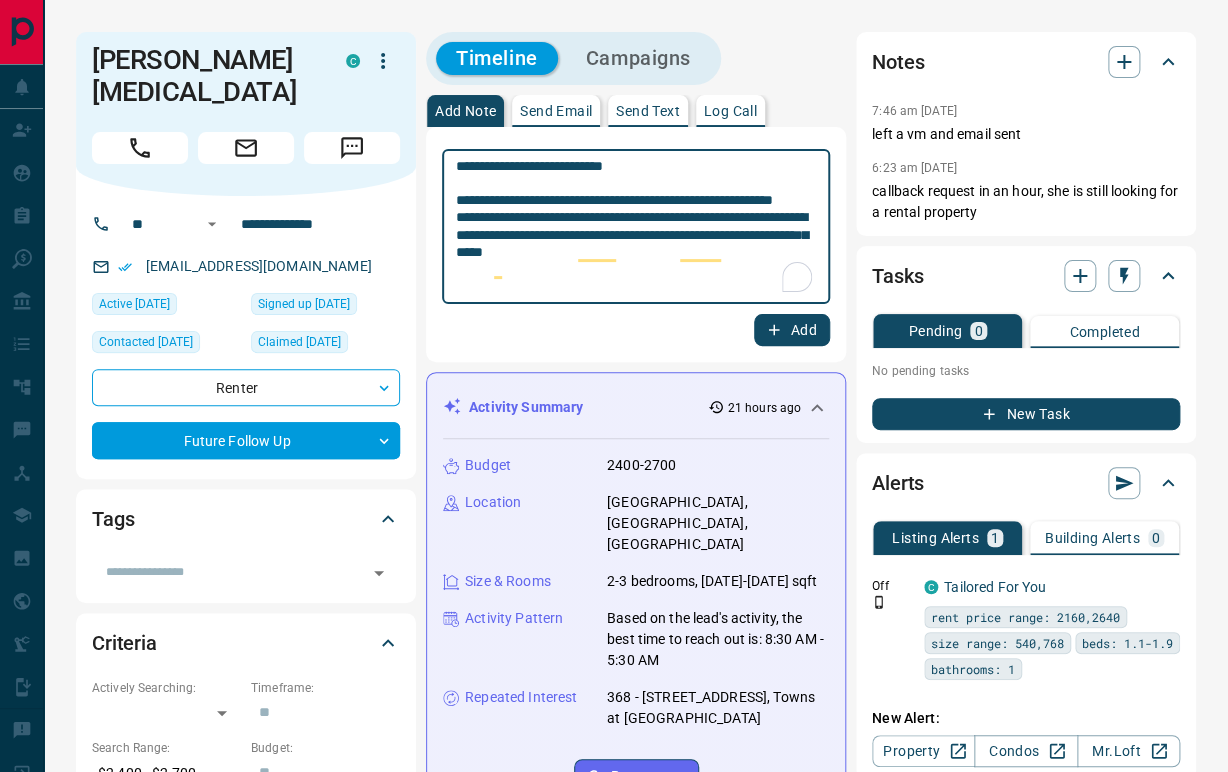 click on "**********" at bounding box center [636, 227] 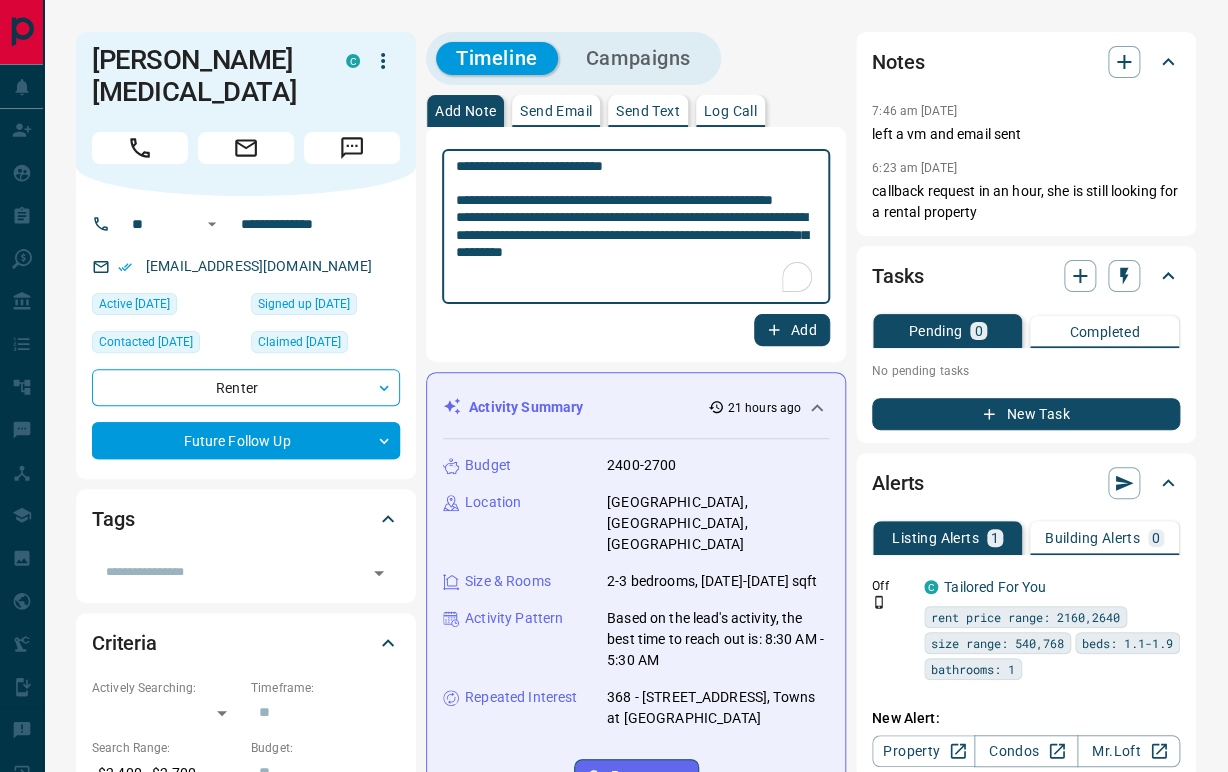 click on "**********" at bounding box center (636, 227) 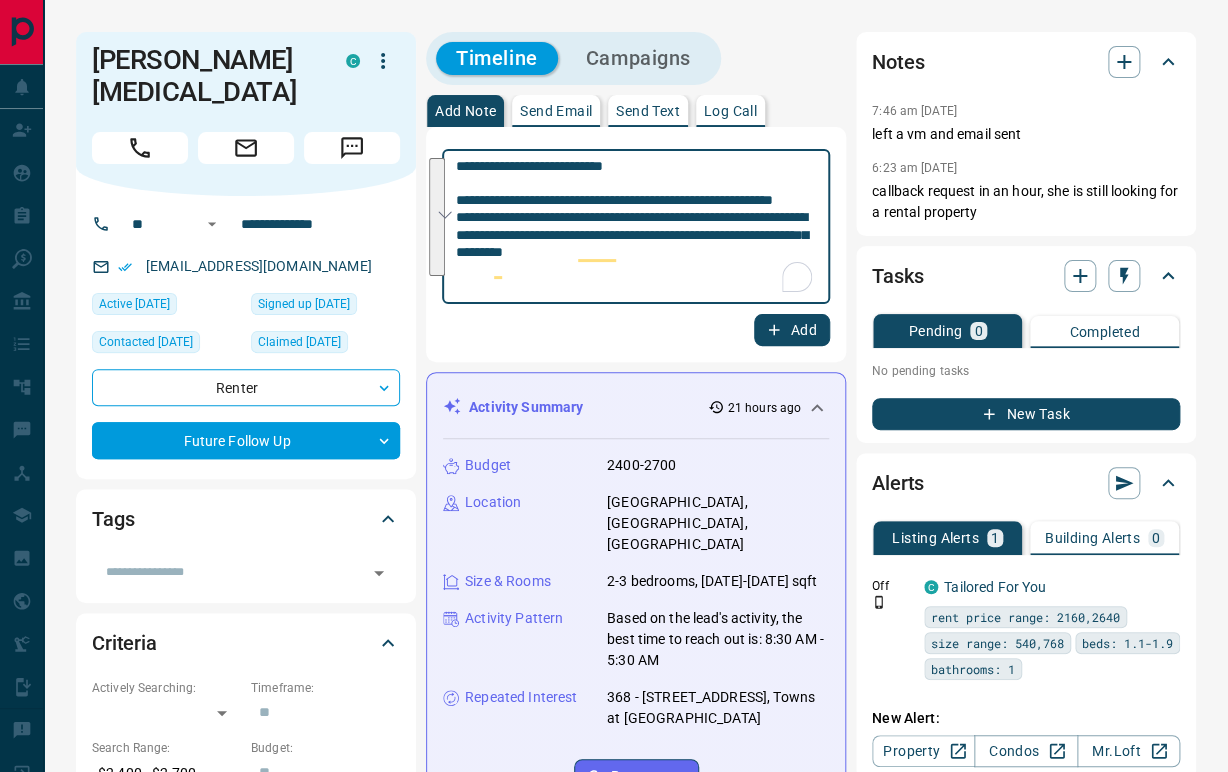 drag, startPoint x: 712, startPoint y: 266, endPoint x: 456, endPoint y: 153, distance: 279.8303 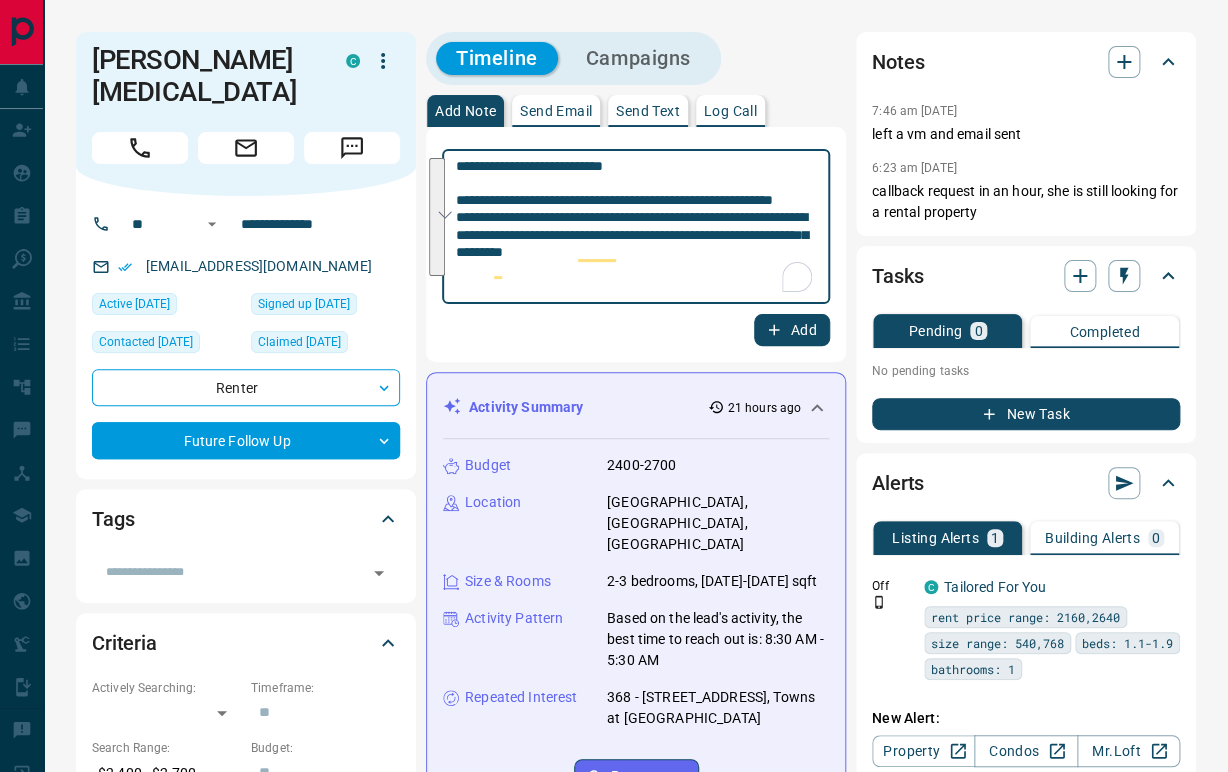 click on "**********" at bounding box center (636, 226) 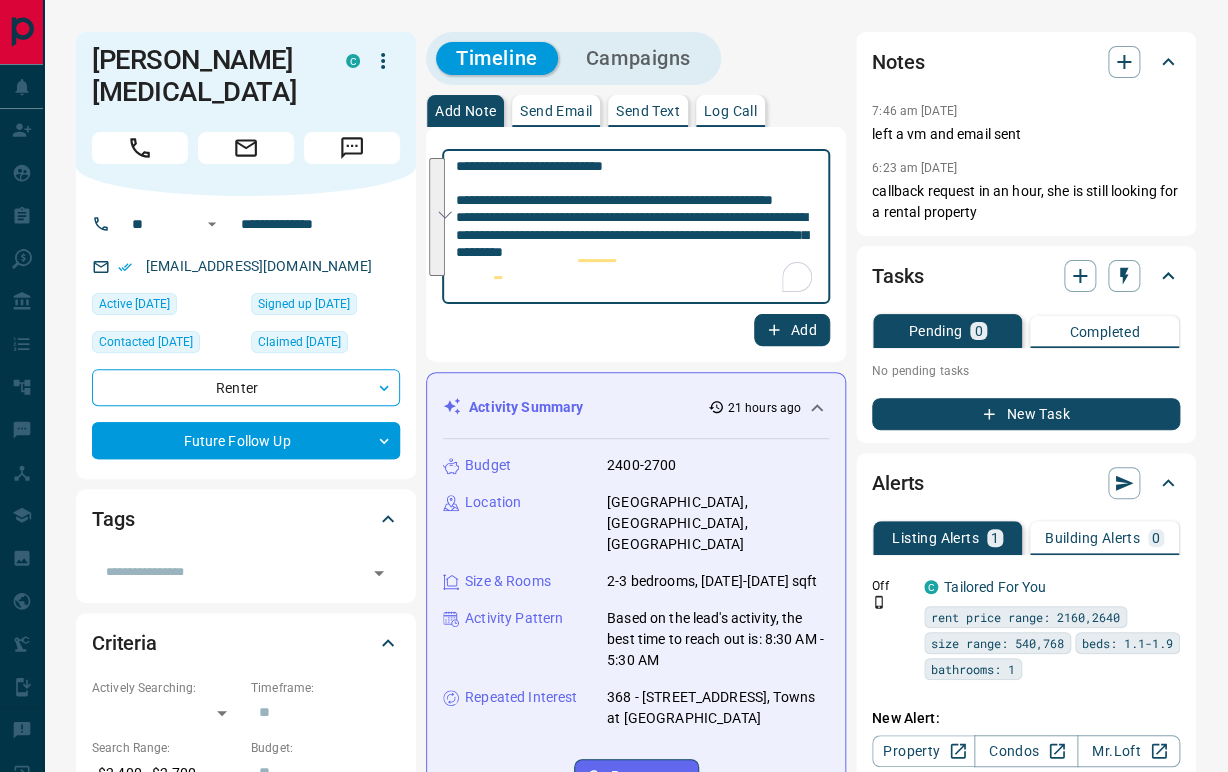 click on "**********" at bounding box center (636, 227) 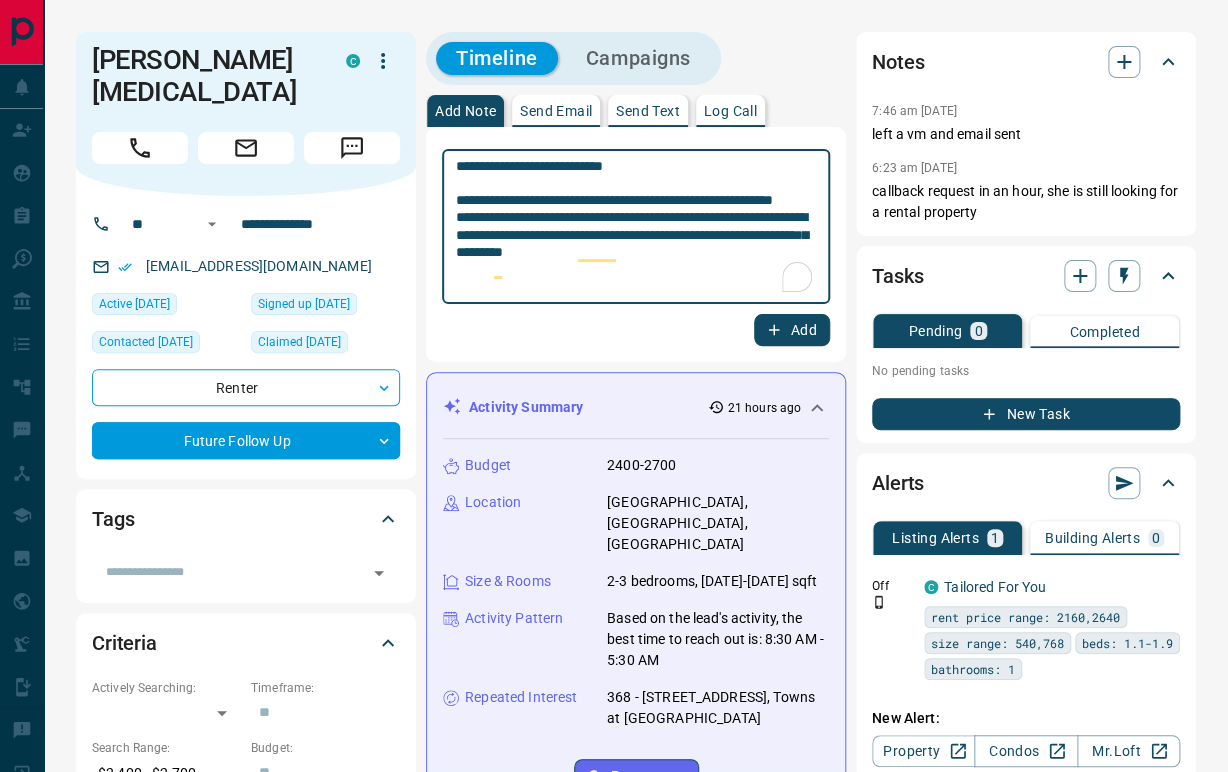 drag, startPoint x: 538, startPoint y: 165, endPoint x: 670, endPoint y: 171, distance: 132.13629 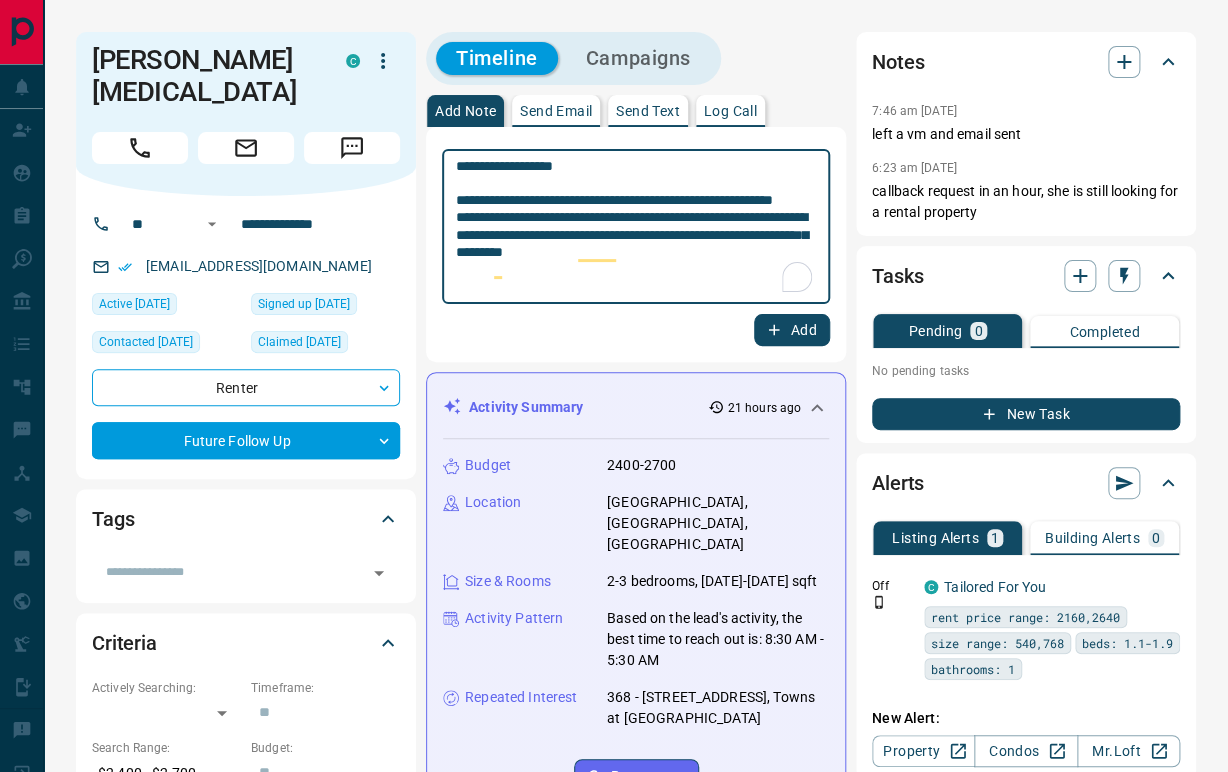 click on "**********" at bounding box center [636, 227] 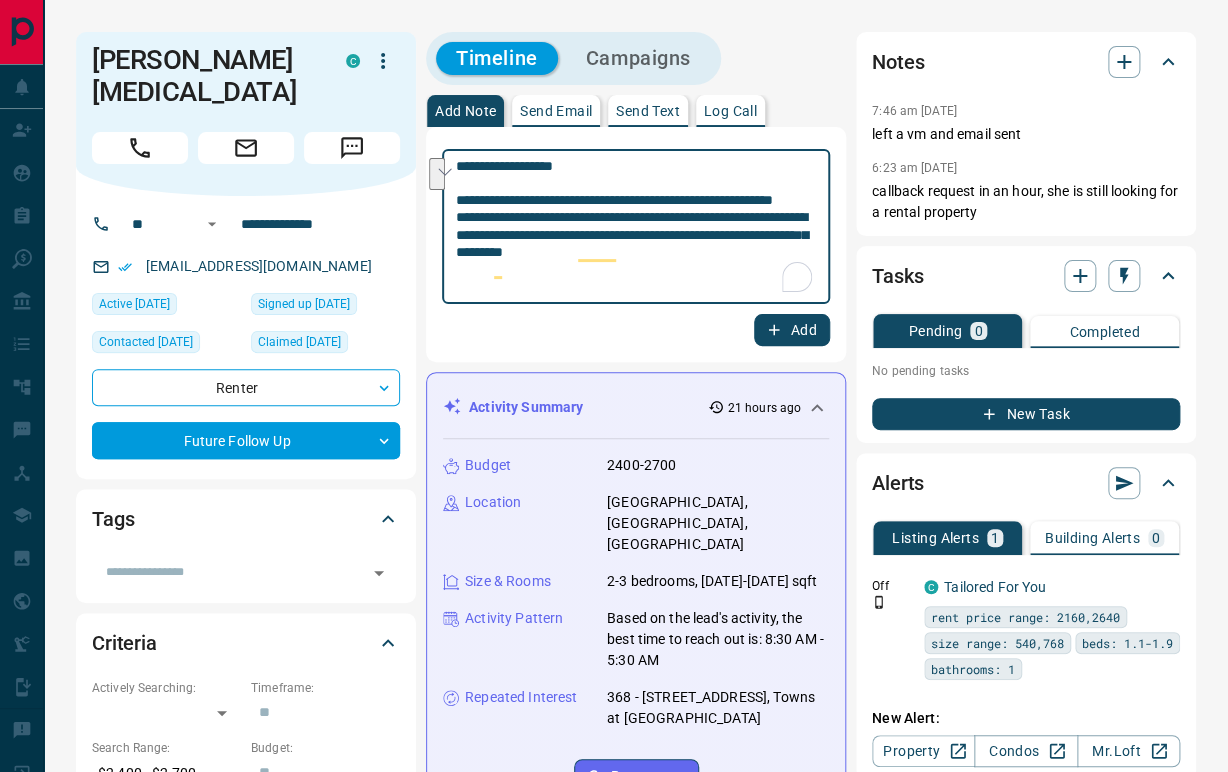 drag, startPoint x: 710, startPoint y: 203, endPoint x: 756, endPoint y: 215, distance: 47.539455 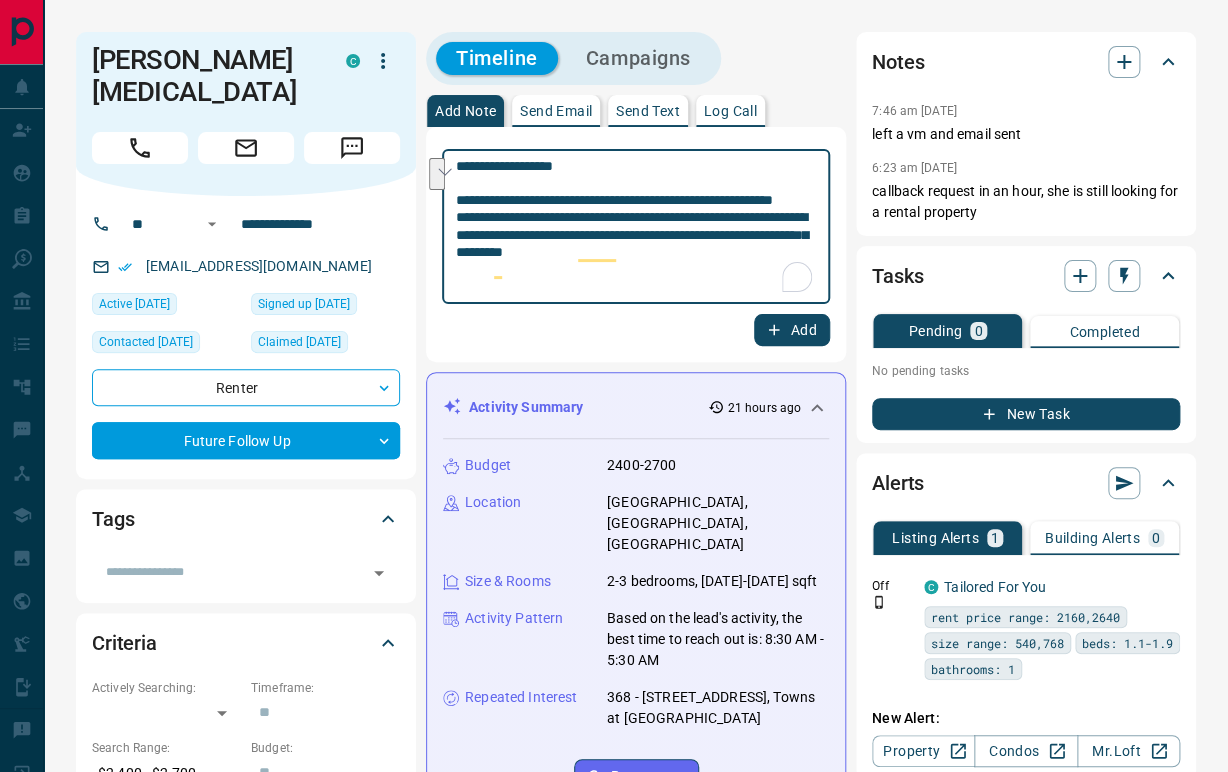 click on "**********" at bounding box center [636, 227] 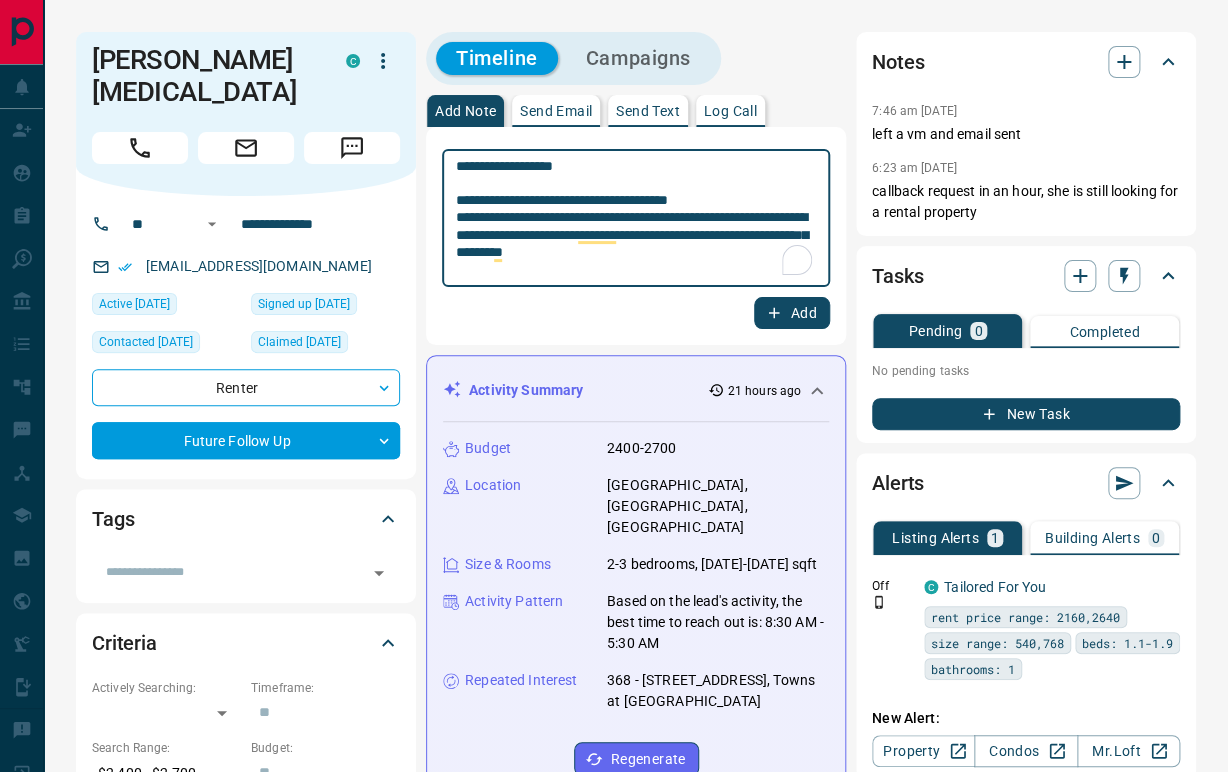 click on "**********" at bounding box center [636, 218] 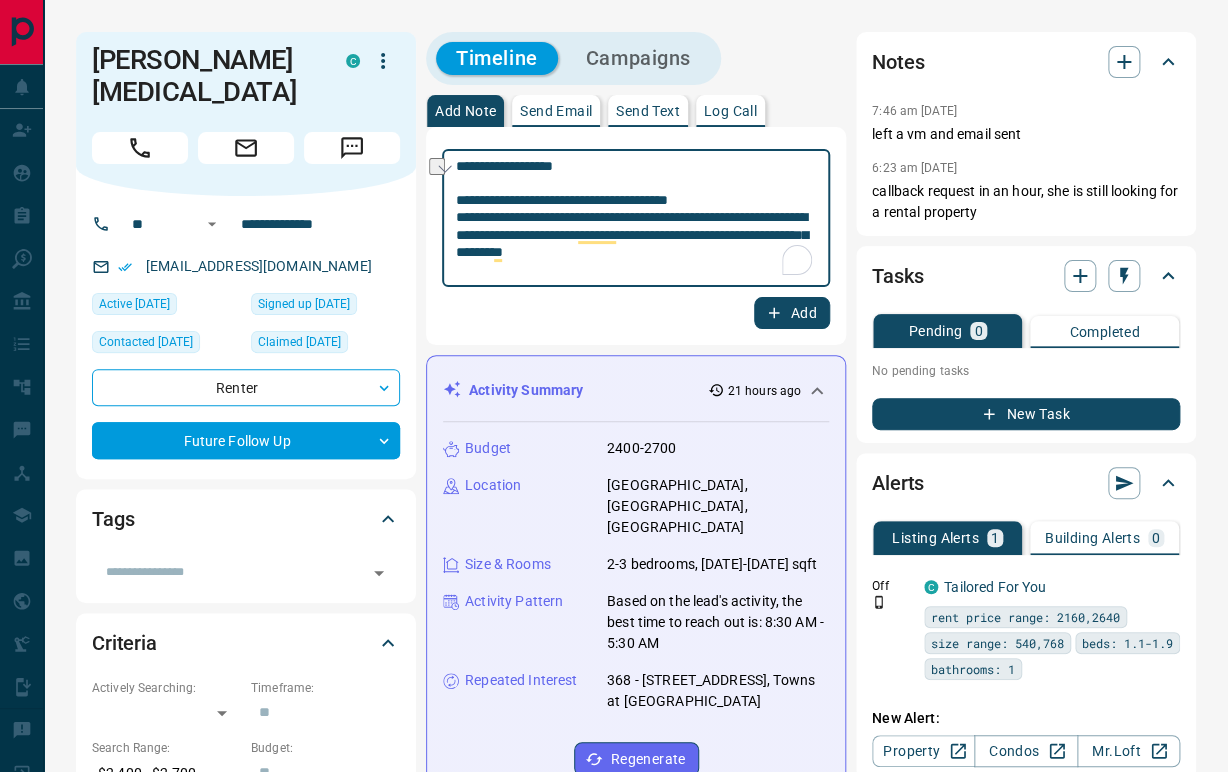 drag, startPoint x: 592, startPoint y: 202, endPoint x: 472, endPoint y: 189, distance: 120.70211 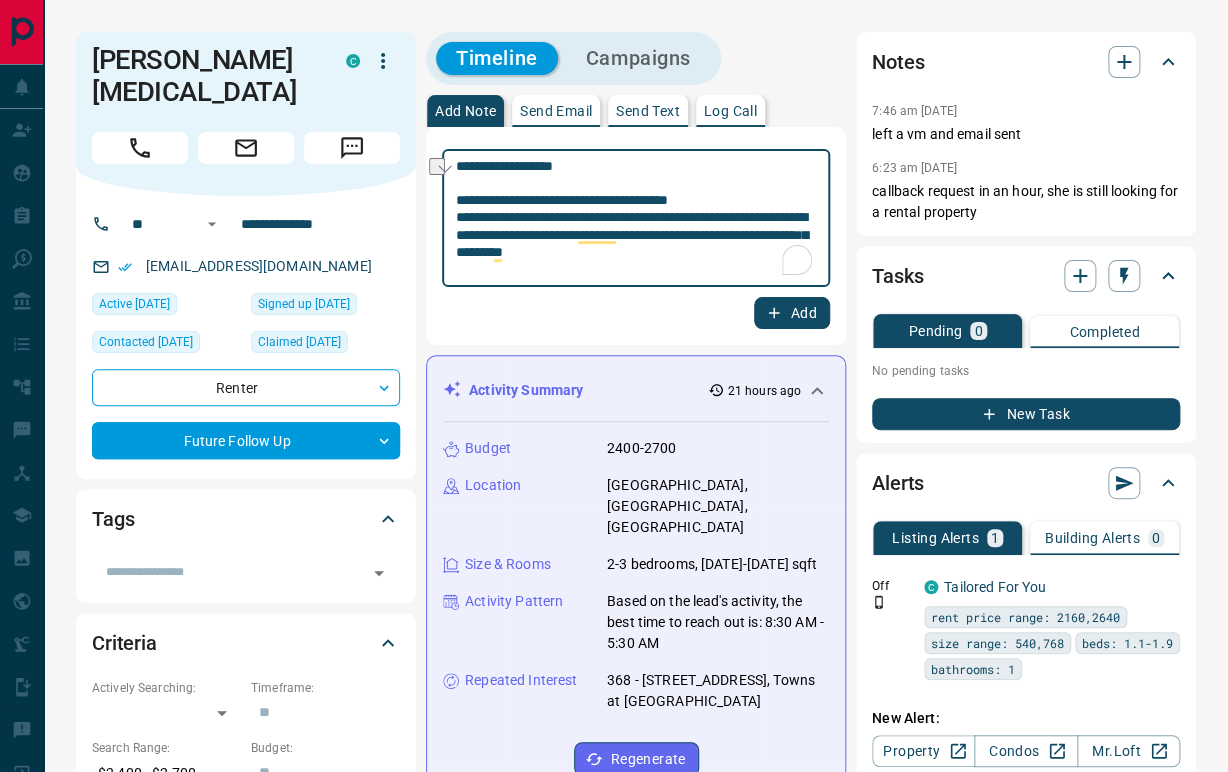 click on "**********" at bounding box center (636, 218) 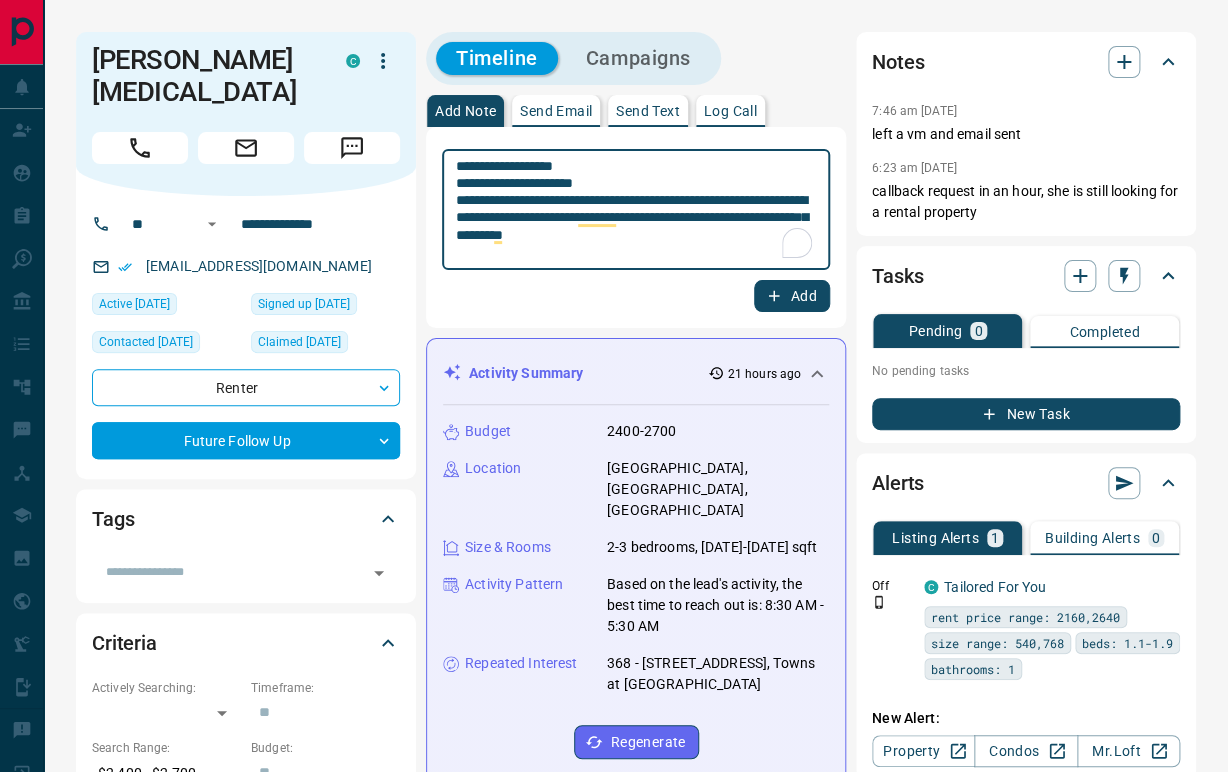 click on "**********" at bounding box center [636, 210] 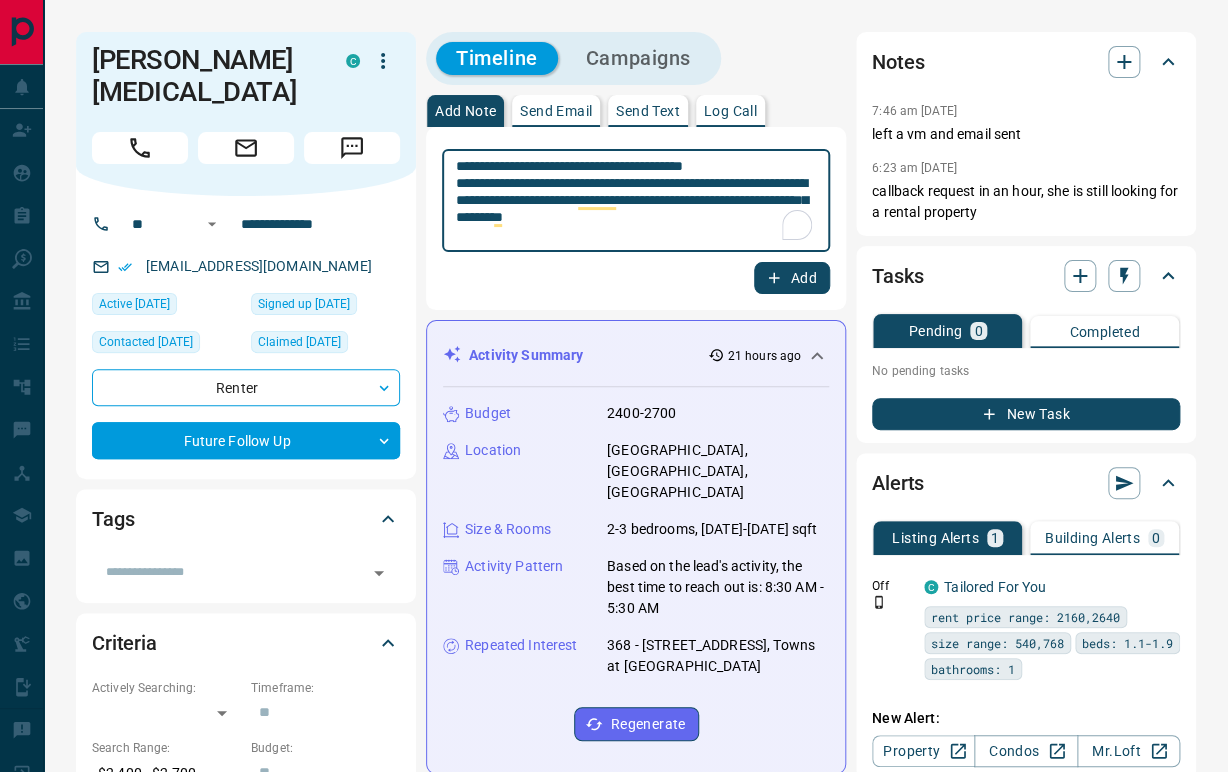 click on "Add" at bounding box center (636, 278) 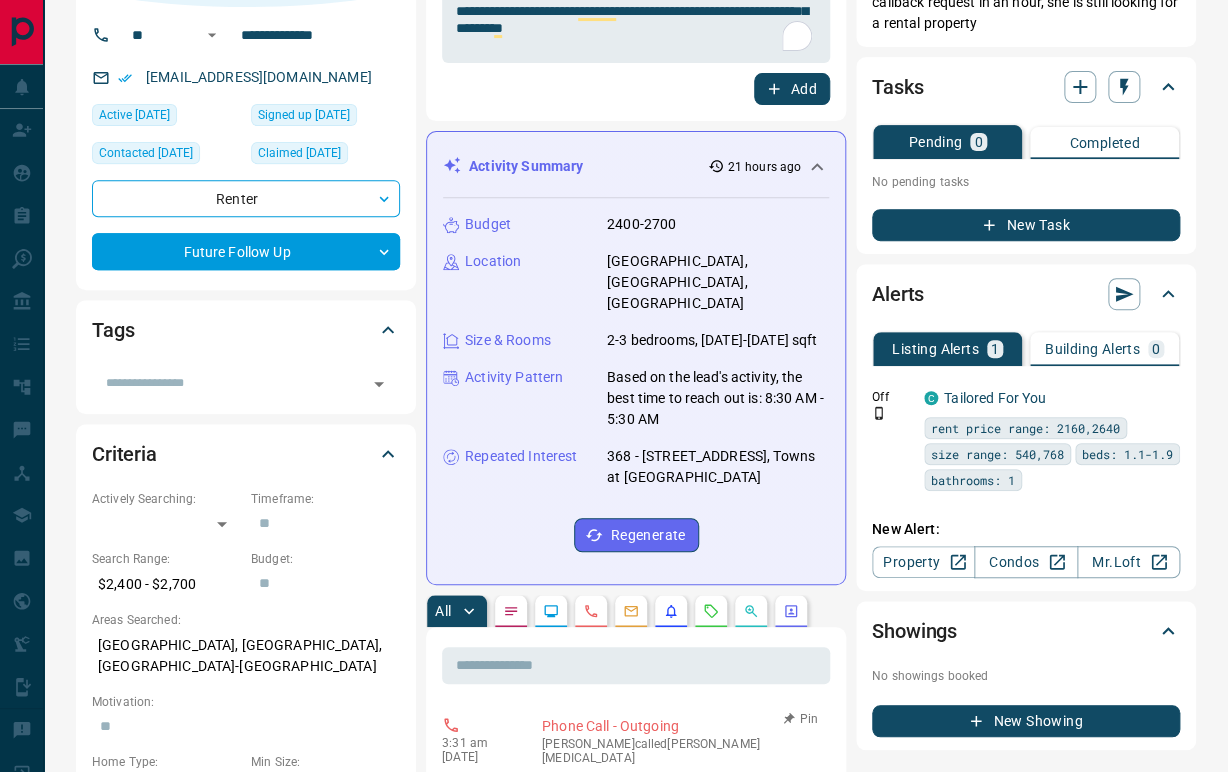 scroll, scrollTop: 333, scrollLeft: 0, axis: vertical 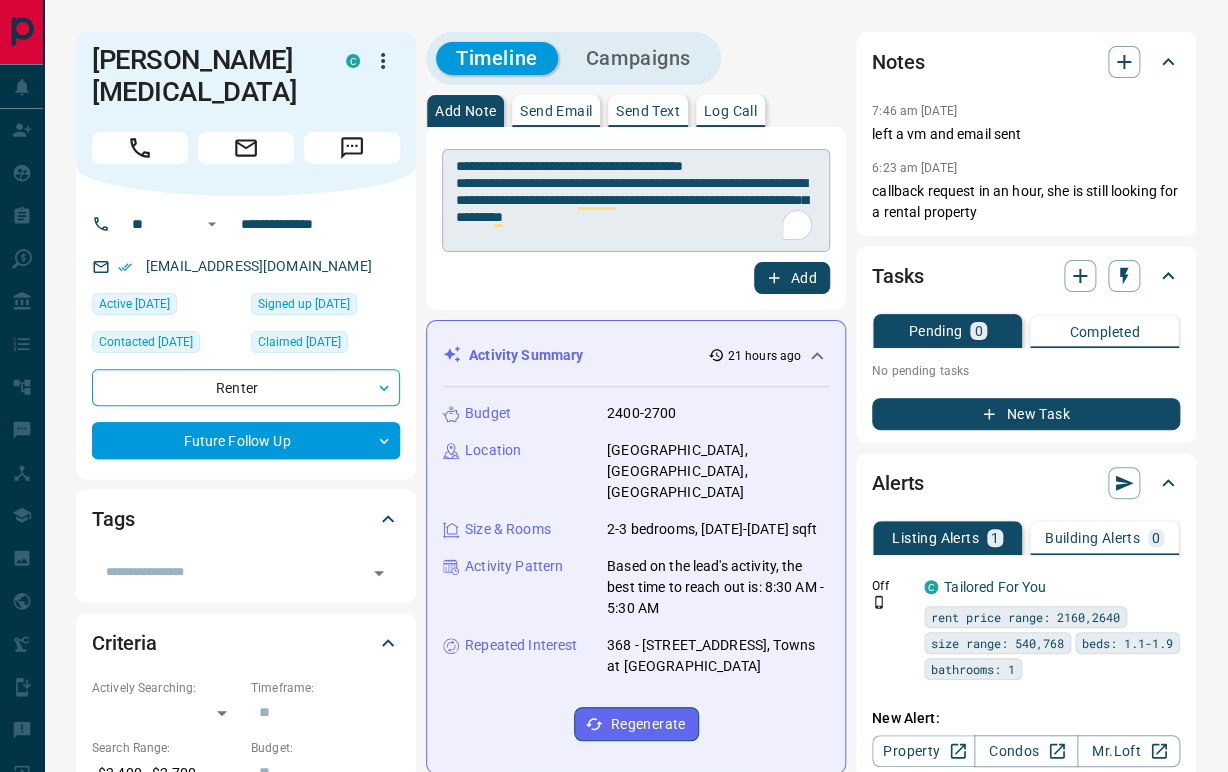 click on "**********" at bounding box center [636, 201] 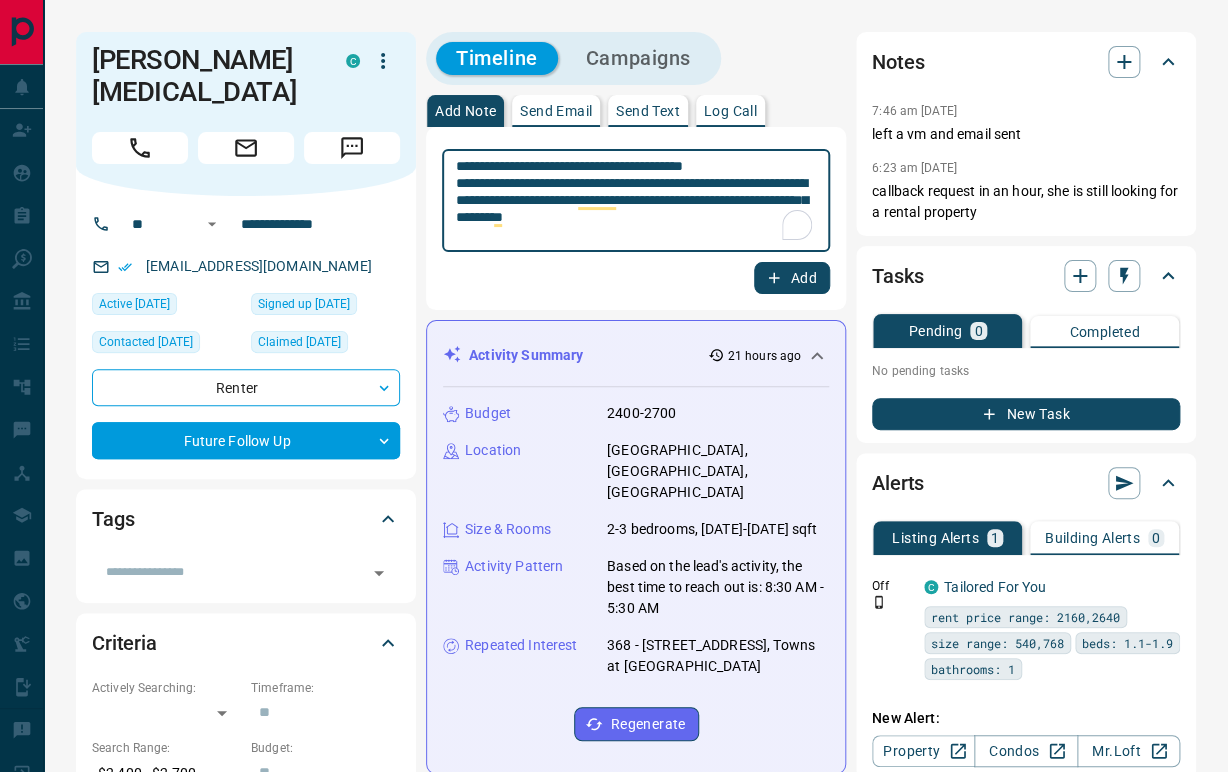 drag, startPoint x: 532, startPoint y: 198, endPoint x: 576, endPoint y: 198, distance: 44 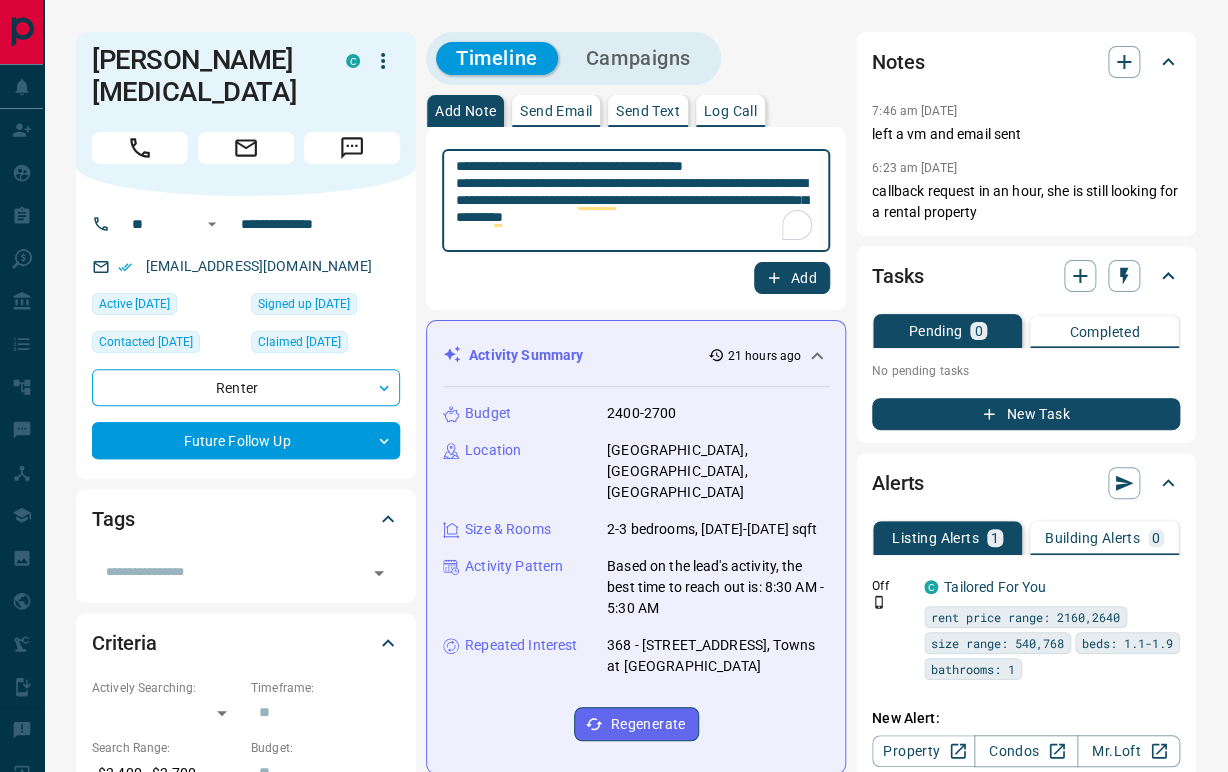 click on "**********" at bounding box center (636, 201) 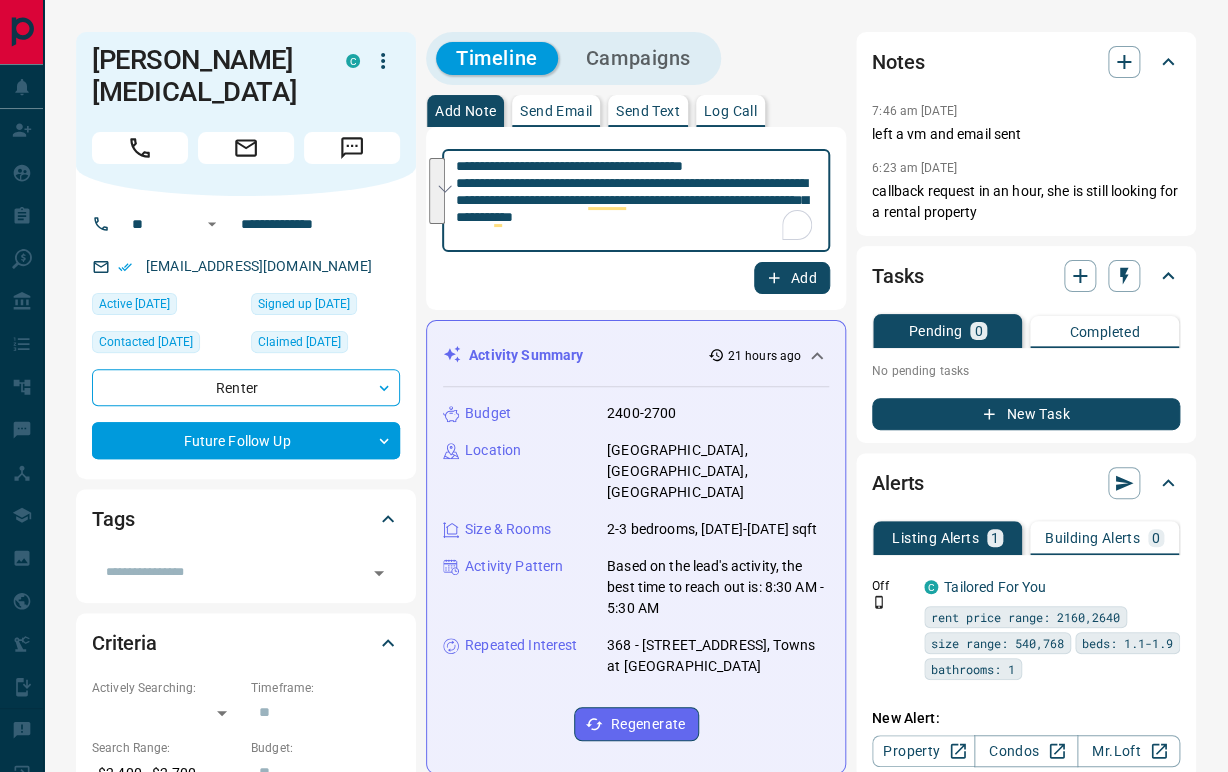 drag, startPoint x: 713, startPoint y: 222, endPoint x: 456, endPoint y: 187, distance: 259.3723 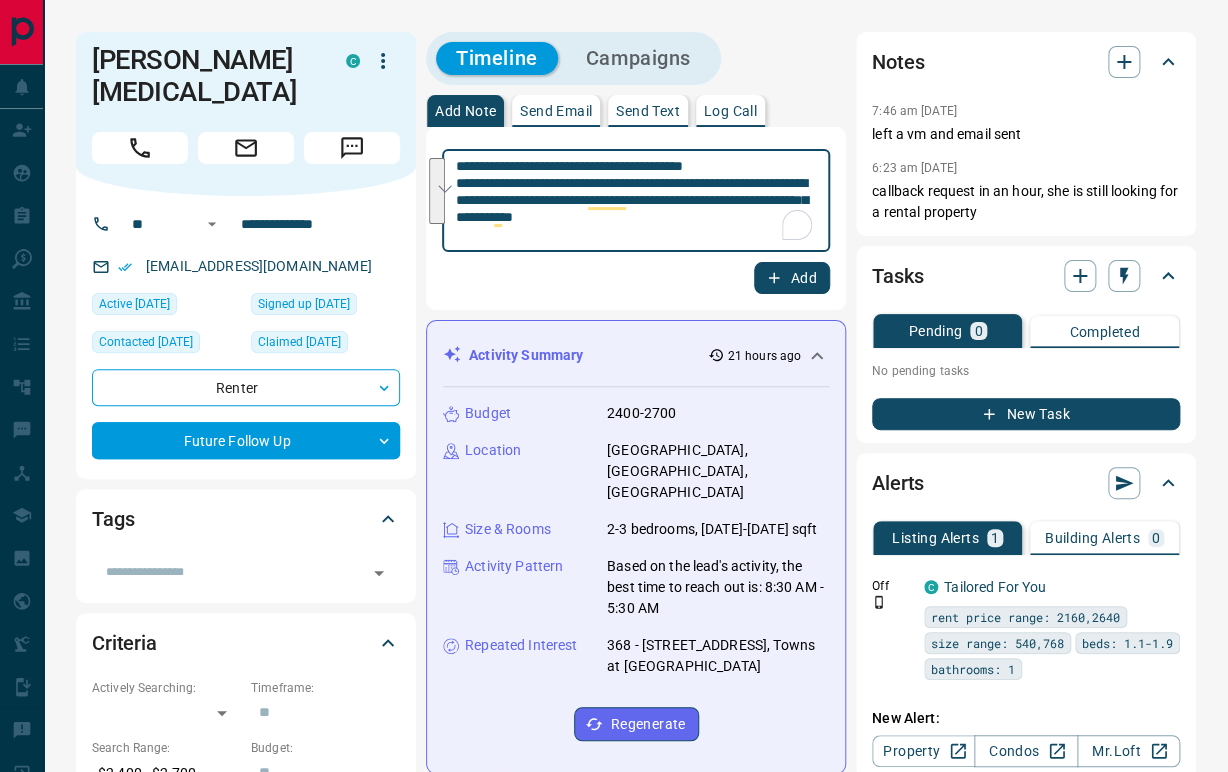 click on "**********" at bounding box center [636, 1275] 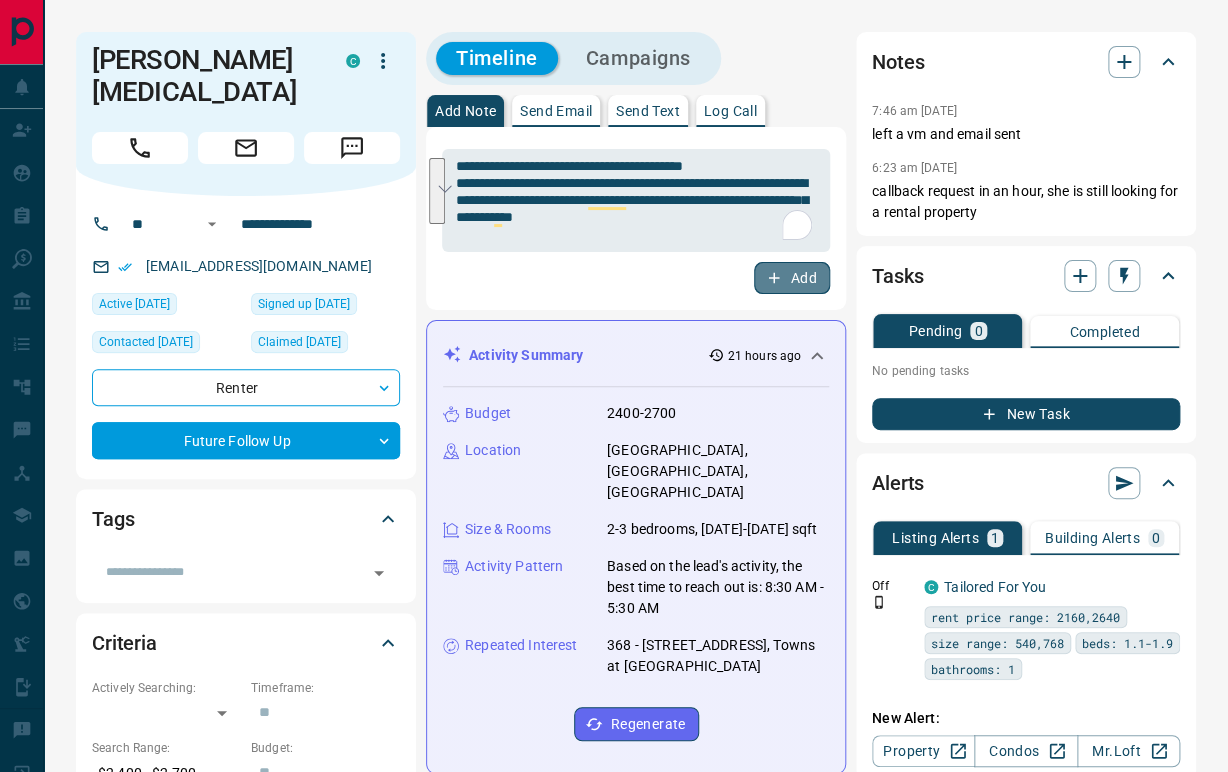 click 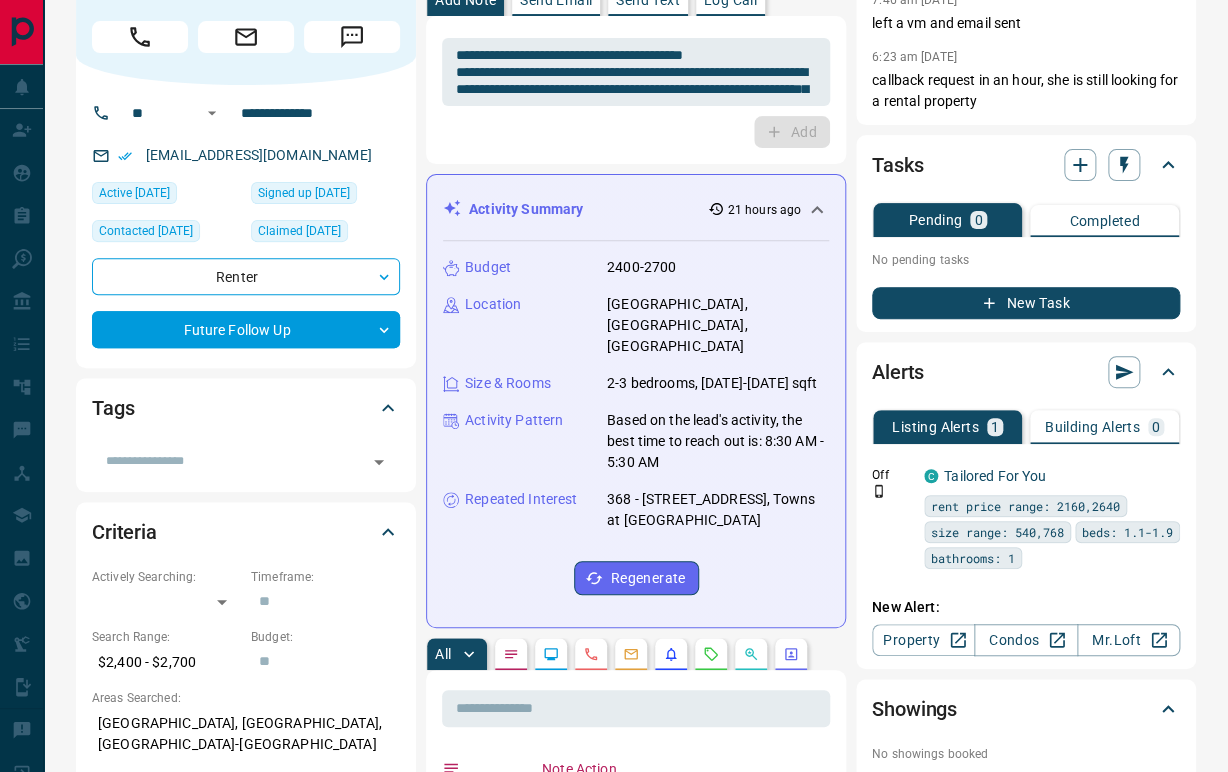 scroll, scrollTop: 0, scrollLeft: 0, axis: both 